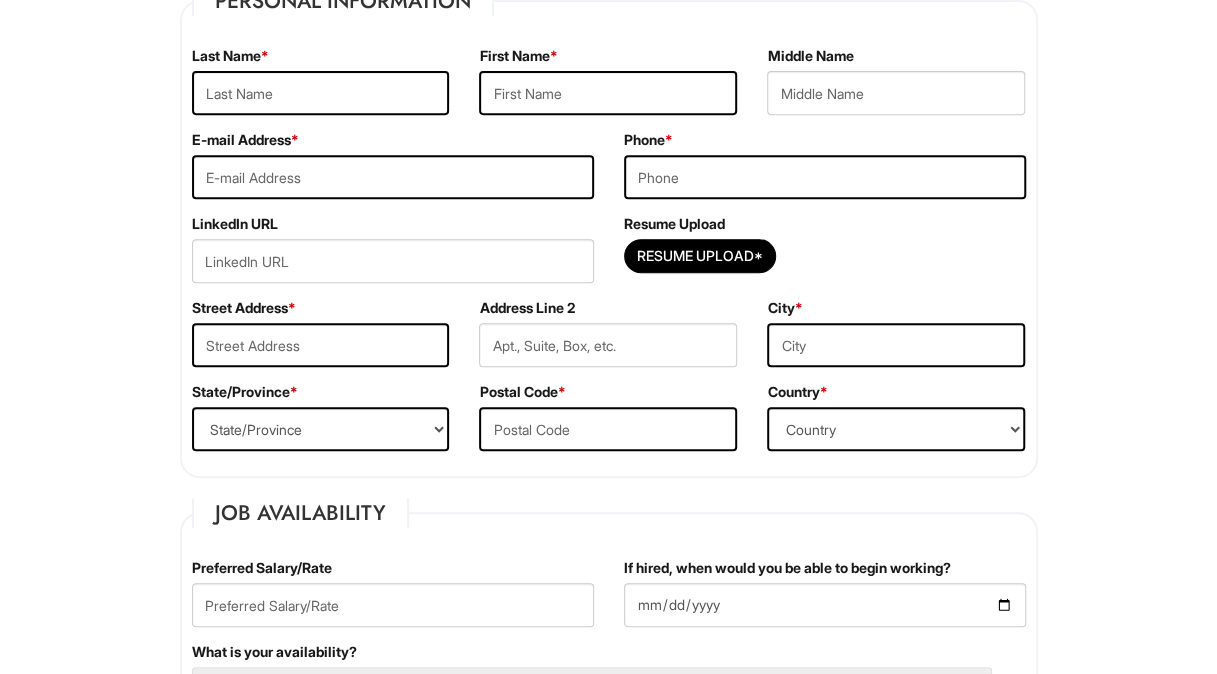 scroll, scrollTop: 224, scrollLeft: 0, axis: vertical 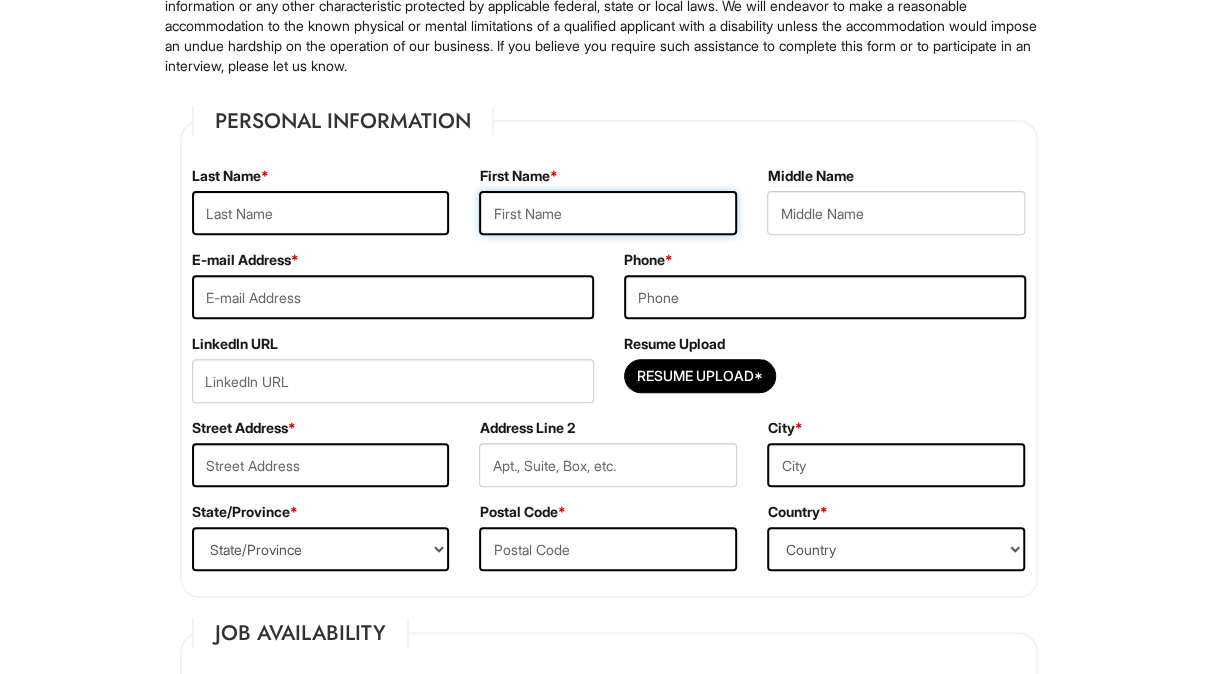 click at bounding box center [608, 213] 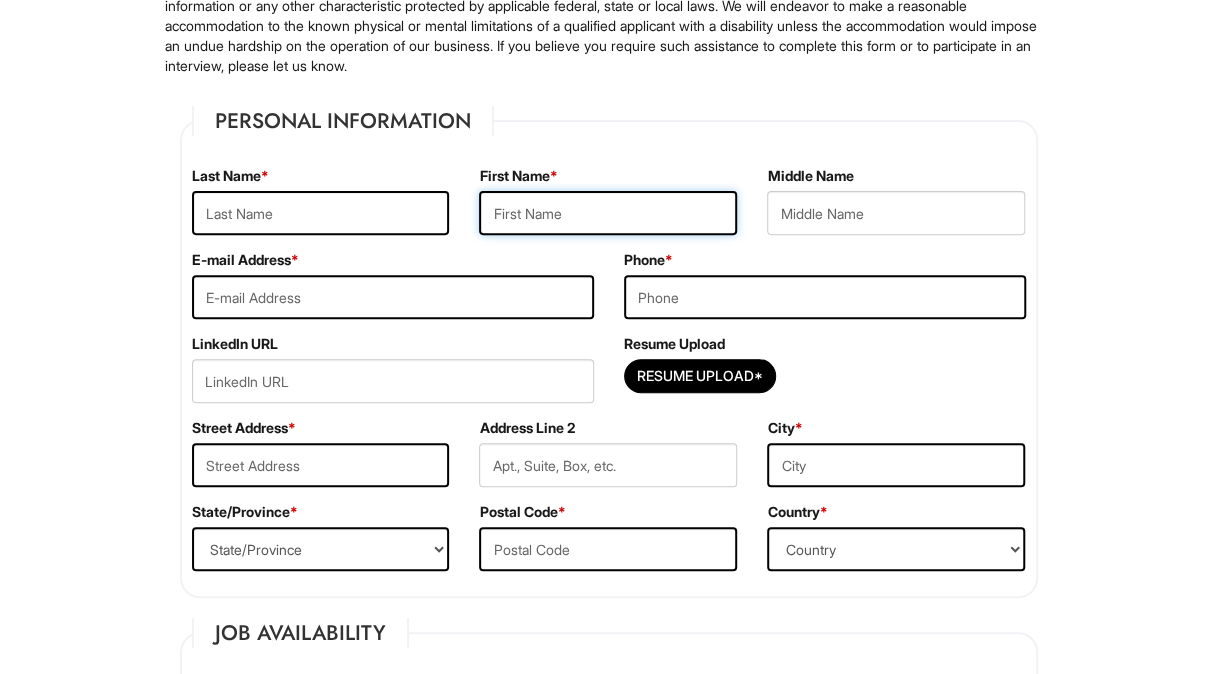 type on "[FIRST]" 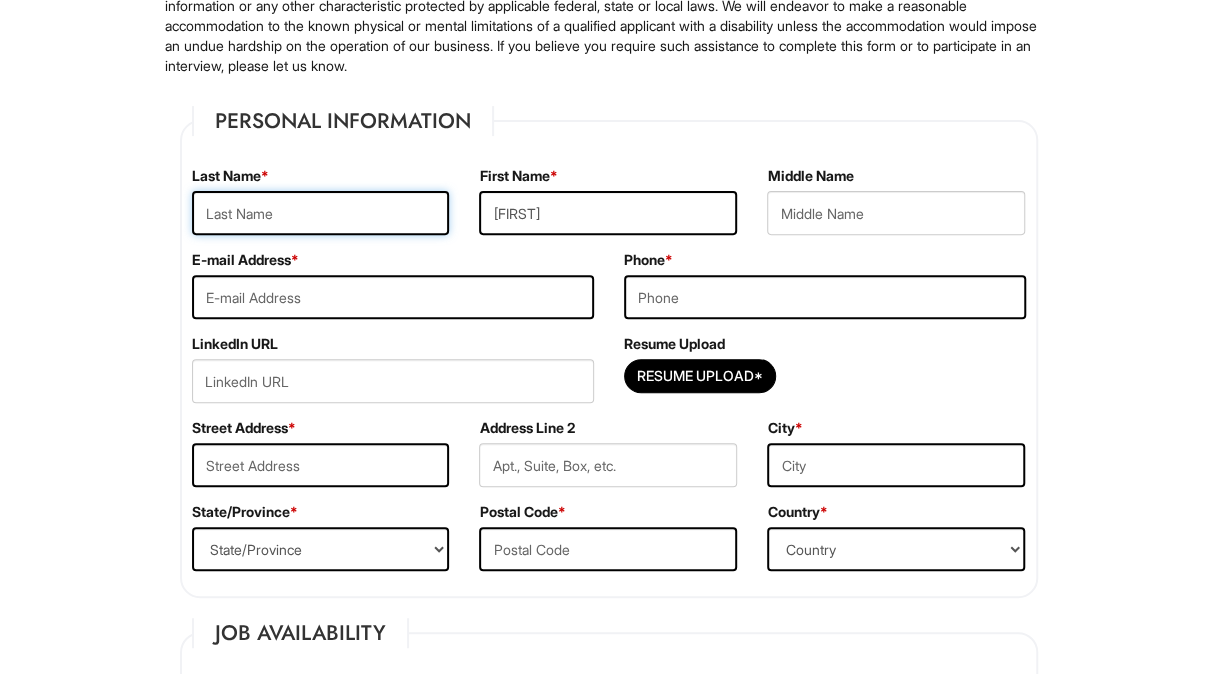 type on "[LAST]" 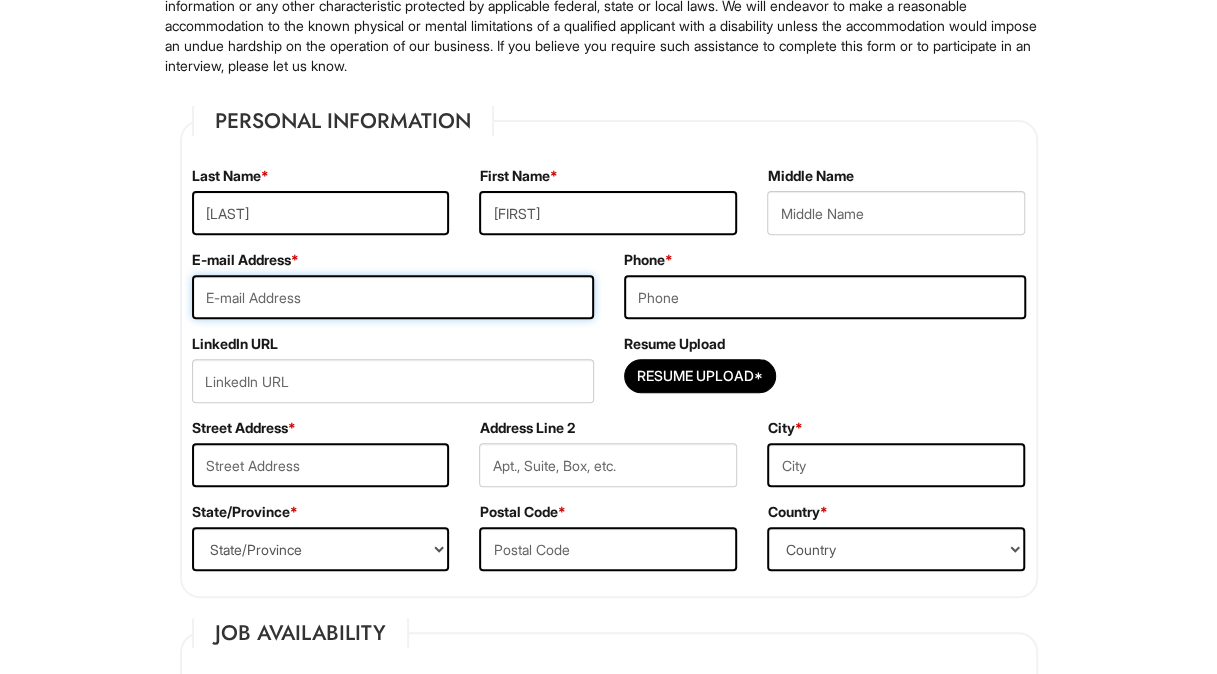 type on "[EMAIL]" 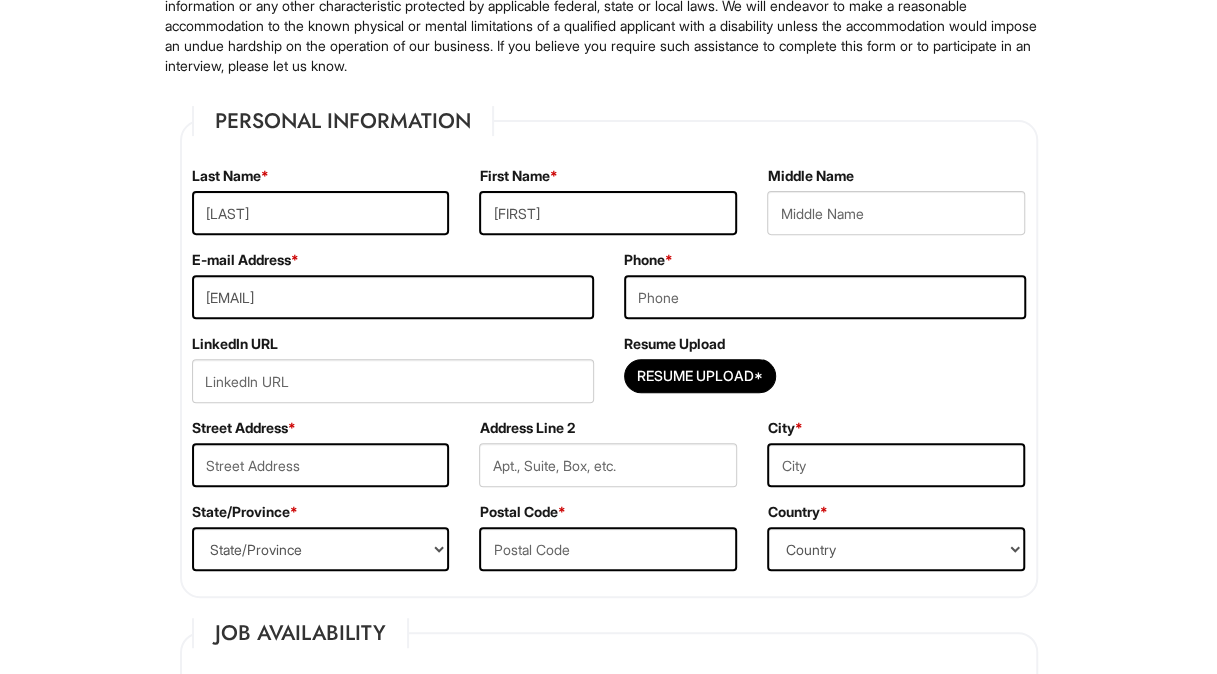type on "[PHONE]" 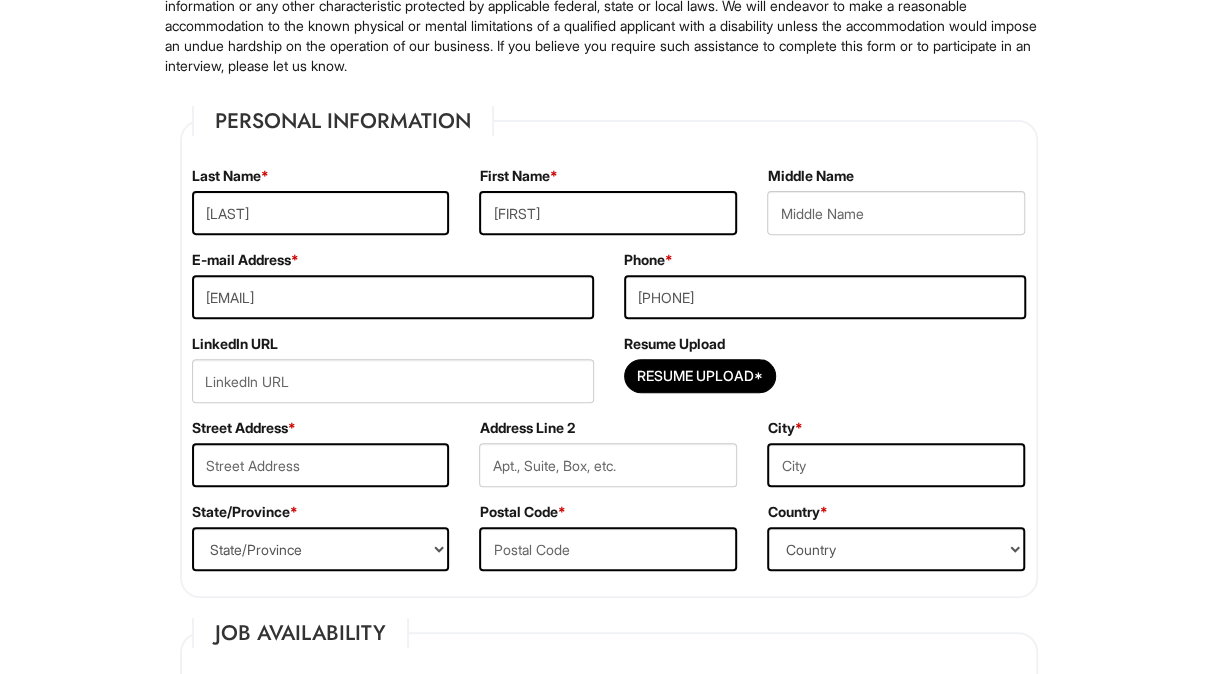 type on "[NUMBER] [STREET]" 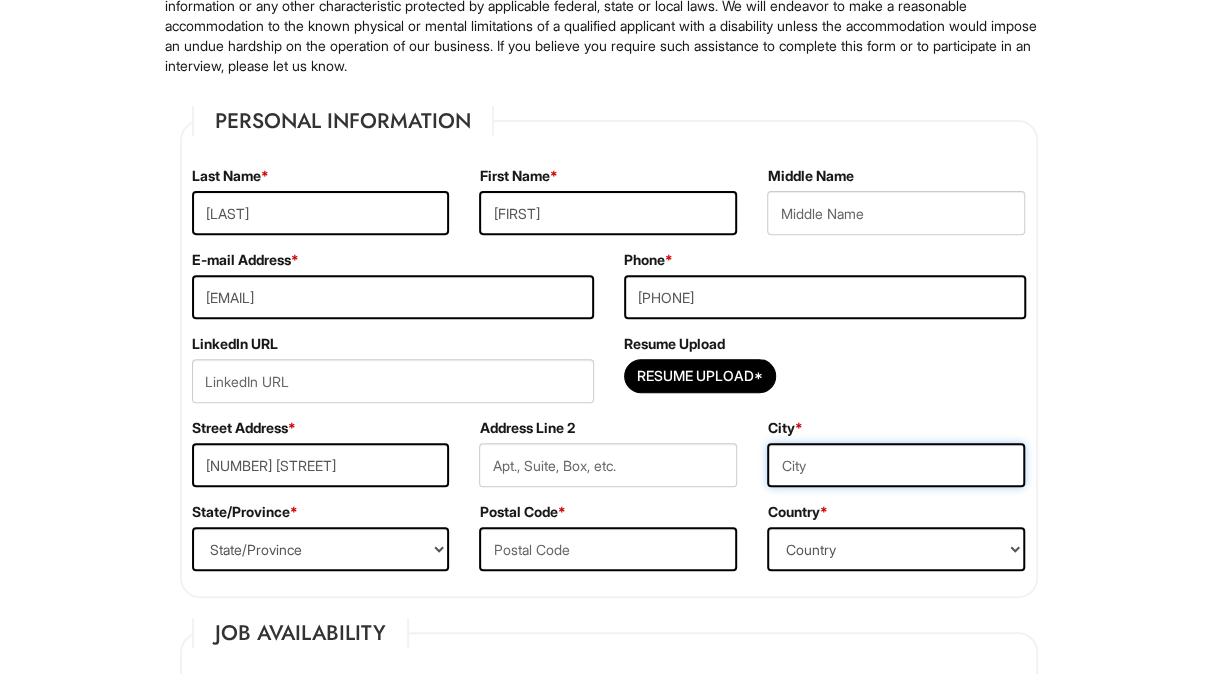 type on "Orlando" 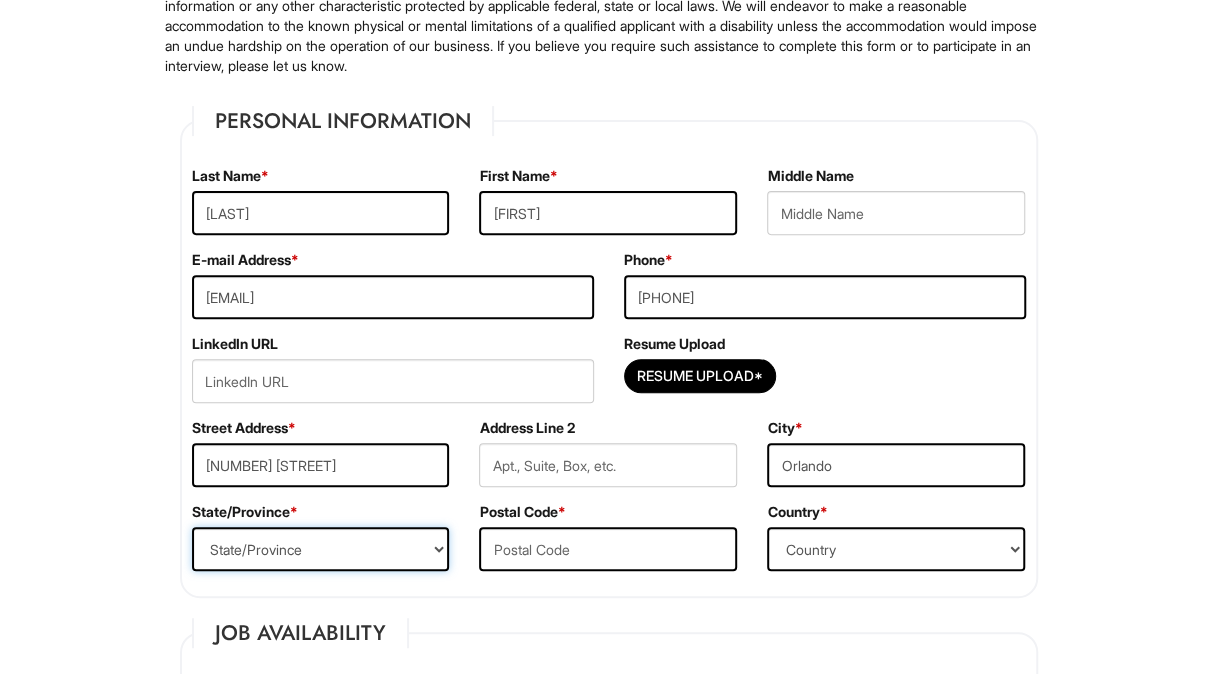 select on "FL" 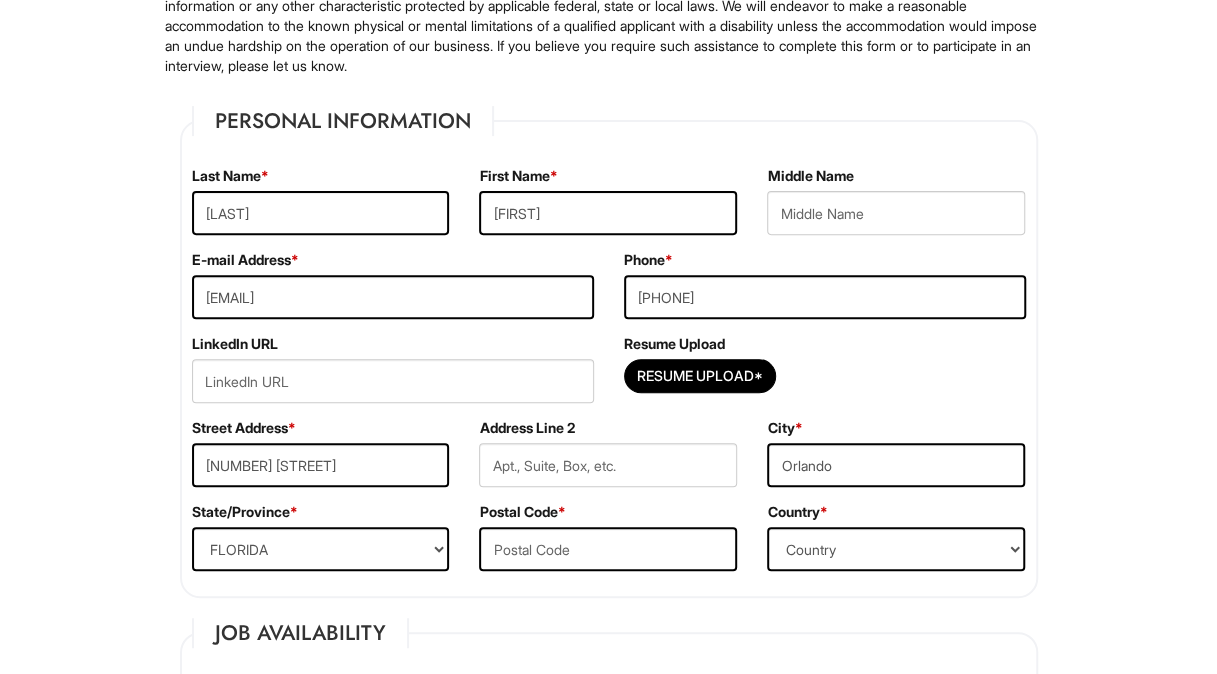 type on "[POSTAL CODE]" 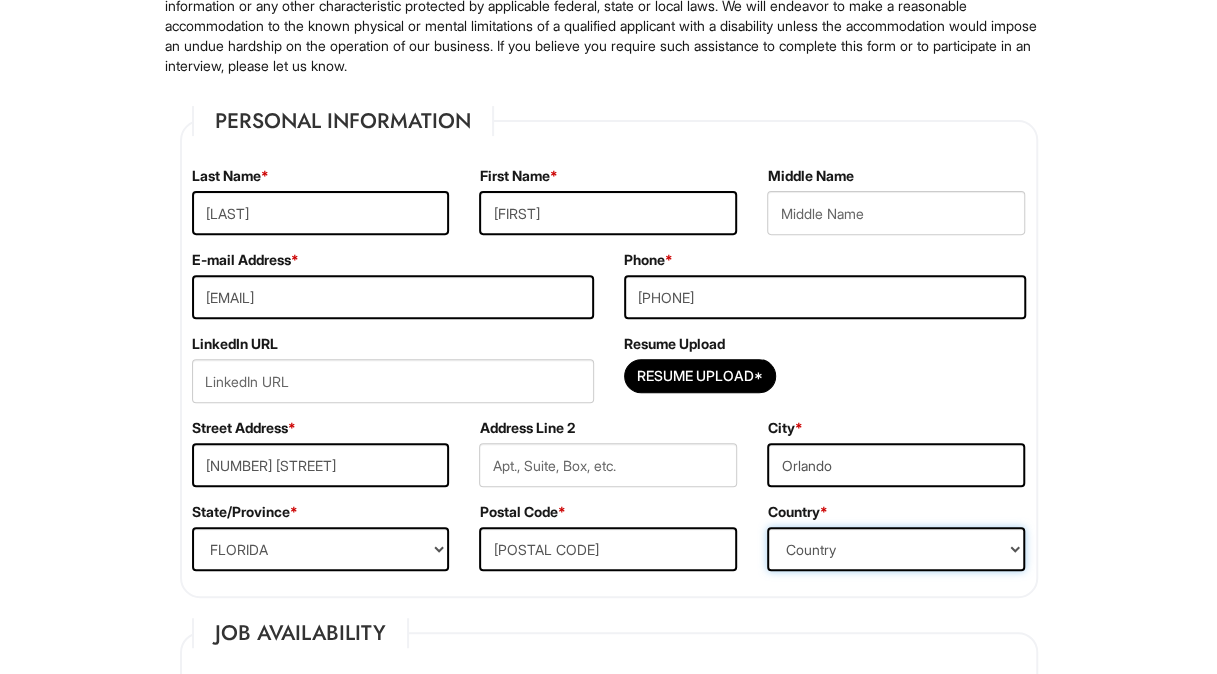 select on "United States of America" 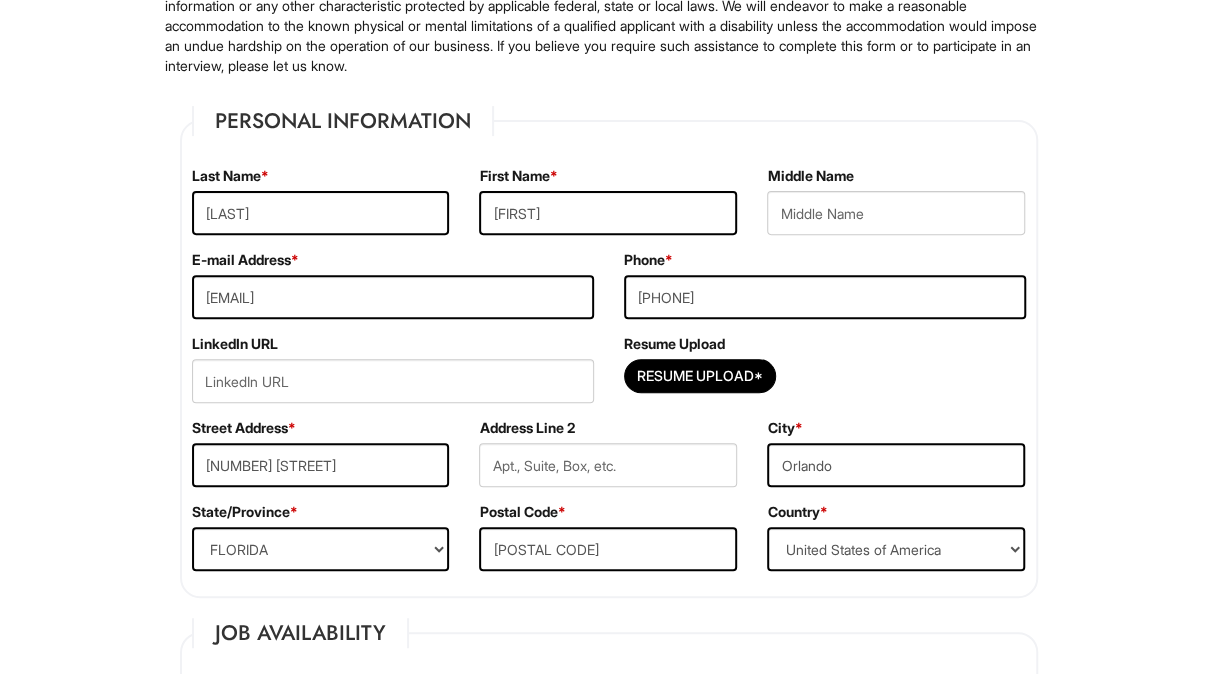 click on "Please Complete This Form 1 2 3 Stock Associate (Full-time), A|X Armani Exchange PLEASE COMPLETE ALL REQUIRED FIELDS
We are an Equal Opportunity Employer. All persons shall have the opportunity to be considered for employment without regard to their race, color, creed, religion, national origin, ancestry, citizenship status, age, disability, gender, sex, sexual orientation, veteran status, genetic information or any other characteristic protected by applicable federal, state or local laws. We will endeavor to make a reasonable accommodation to the known physical or mental limitations of a qualified applicant with a disability unless the accommodation would impose an undue hardship on the operation of our business. If you believe you require such assistance to complete this form or to participate in an interview, please let us know.
Personal Information
Last Name  *   [LAST]
First Name  *   [FIRST]
Middle Name
E-mail Address  *   [EMAIL]
Phone  *   [PHONE]" at bounding box center (608, 1729) 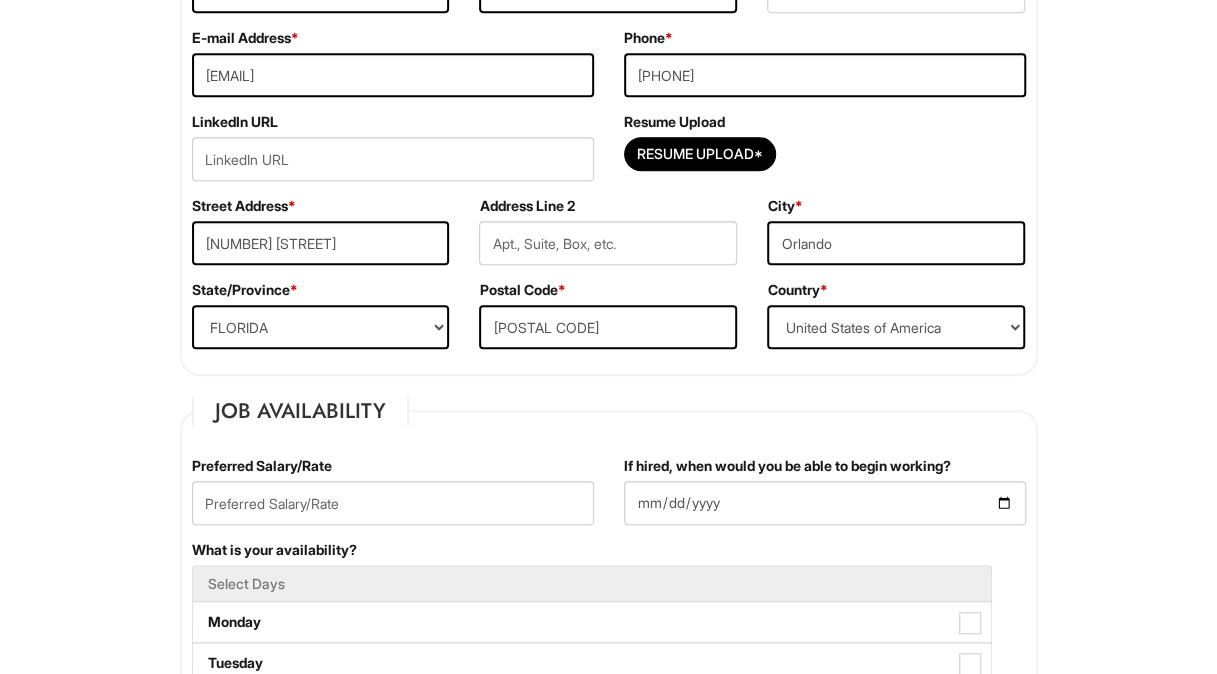 scroll, scrollTop: 464, scrollLeft: 0, axis: vertical 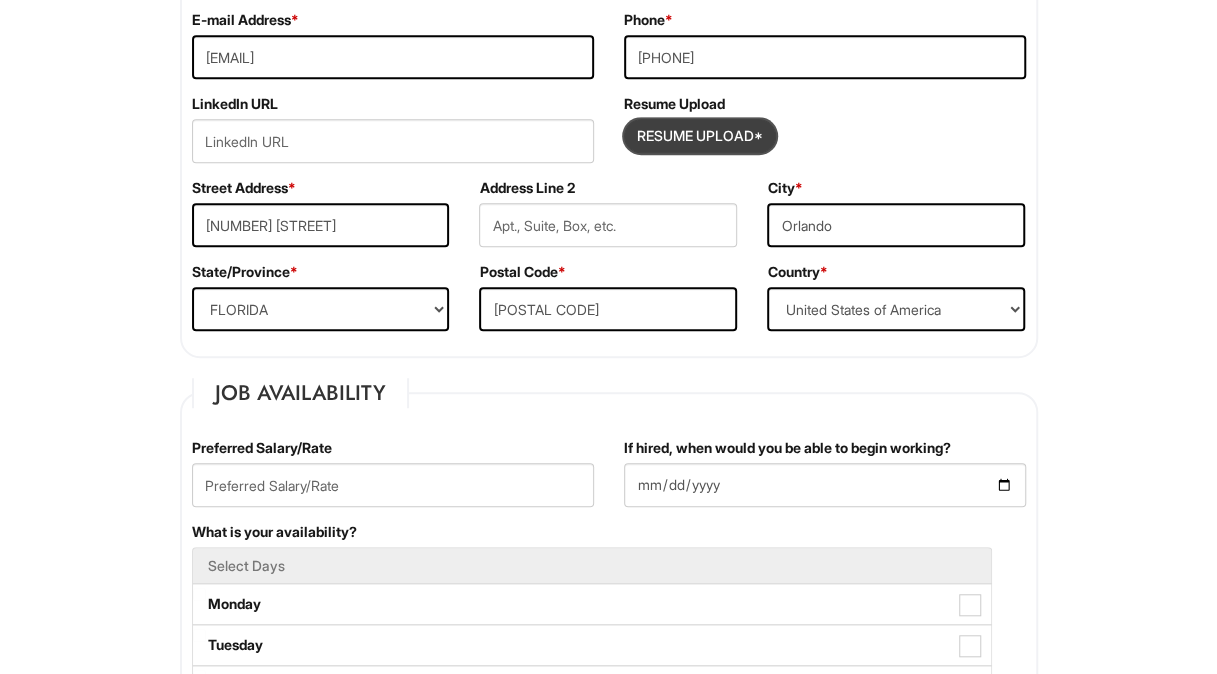 click at bounding box center [700, 136] 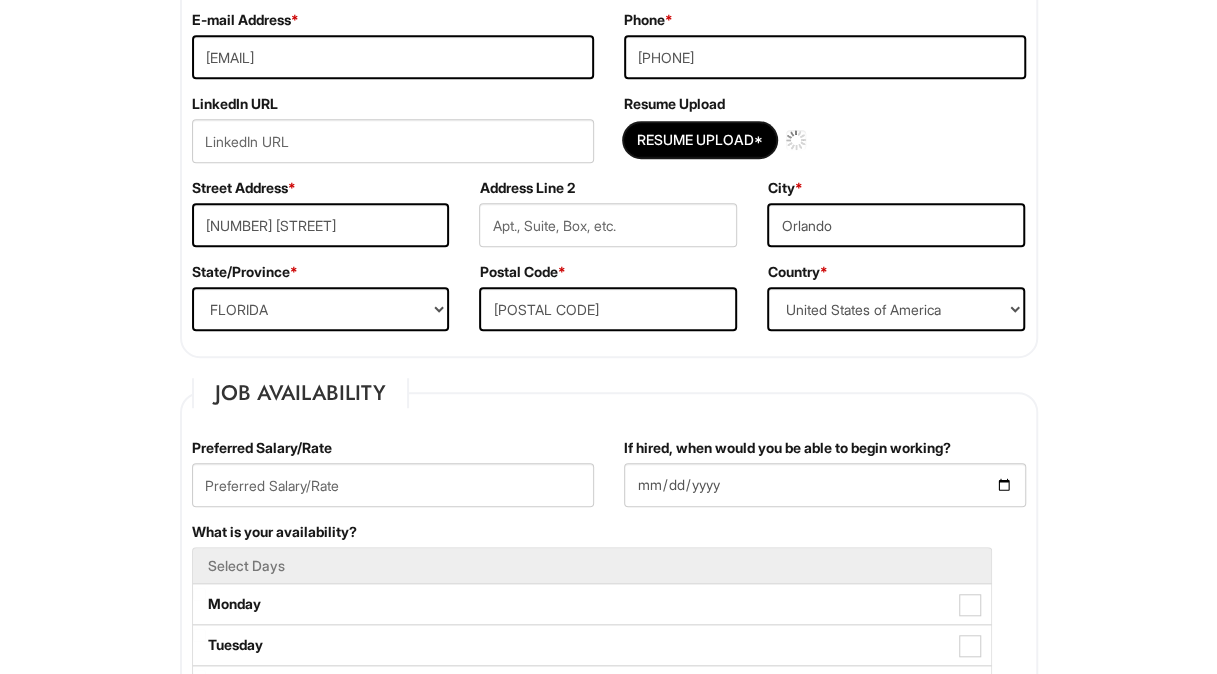 type 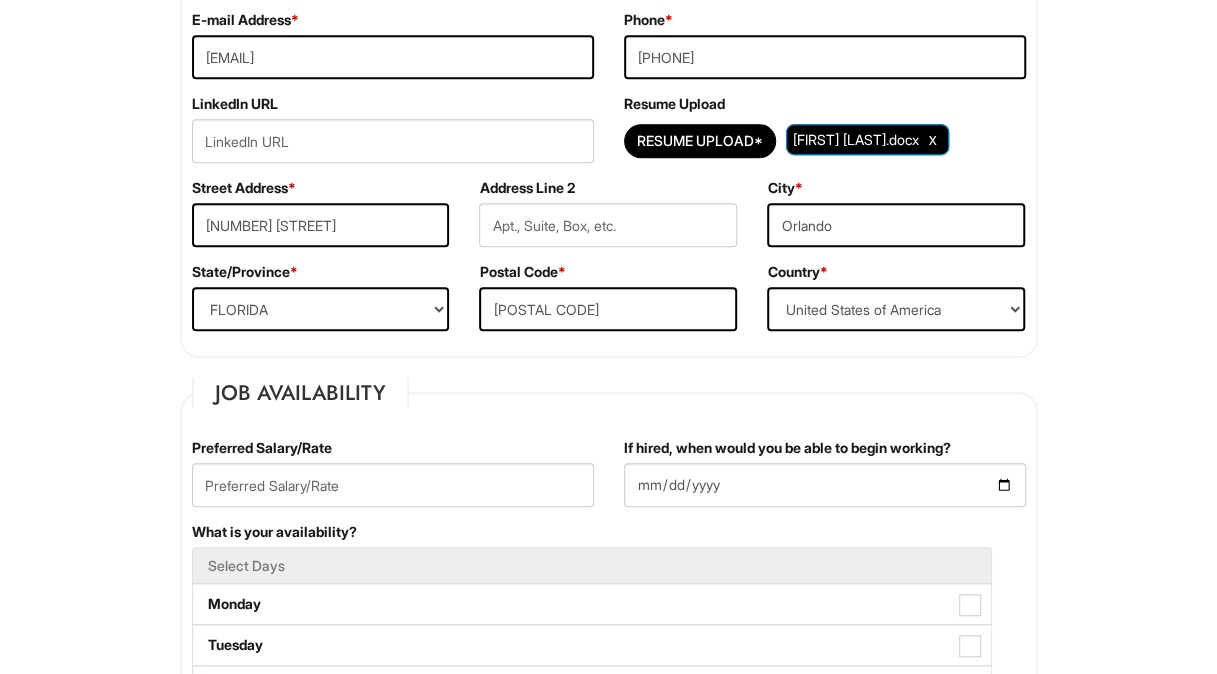 click on "Please Complete This Form 1 2 3 Stock Associate (Full-time), A|X Armani Exchange PLEASE COMPLETE ALL REQUIRED FIELDS
We are an Equal Opportunity Employer. All persons shall have the opportunity to be considered for employment without regard to their race, color, creed, religion, national origin, ancestry, citizenship status, age, disability, gender, sex, sexual orientation, veteran status, genetic information or any other characteristic protected by applicable federal, state or local laws. We will endeavor to make a reasonable accommodation to the known physical or mental limitations of a qualified applicant with a disability unless the accommodation would impose an undue hardship on the operation of our business. If you believe you require such assistance to complete this form or to participate in an interview, please let us know.
Personal Information
Last Name  *   [LAST]
First Name  *   [FIRST]
Middle Name
E-mail Address  *   [EMAIL]
Phone  *   [PHONE]" at bounding box center [608, 1489] 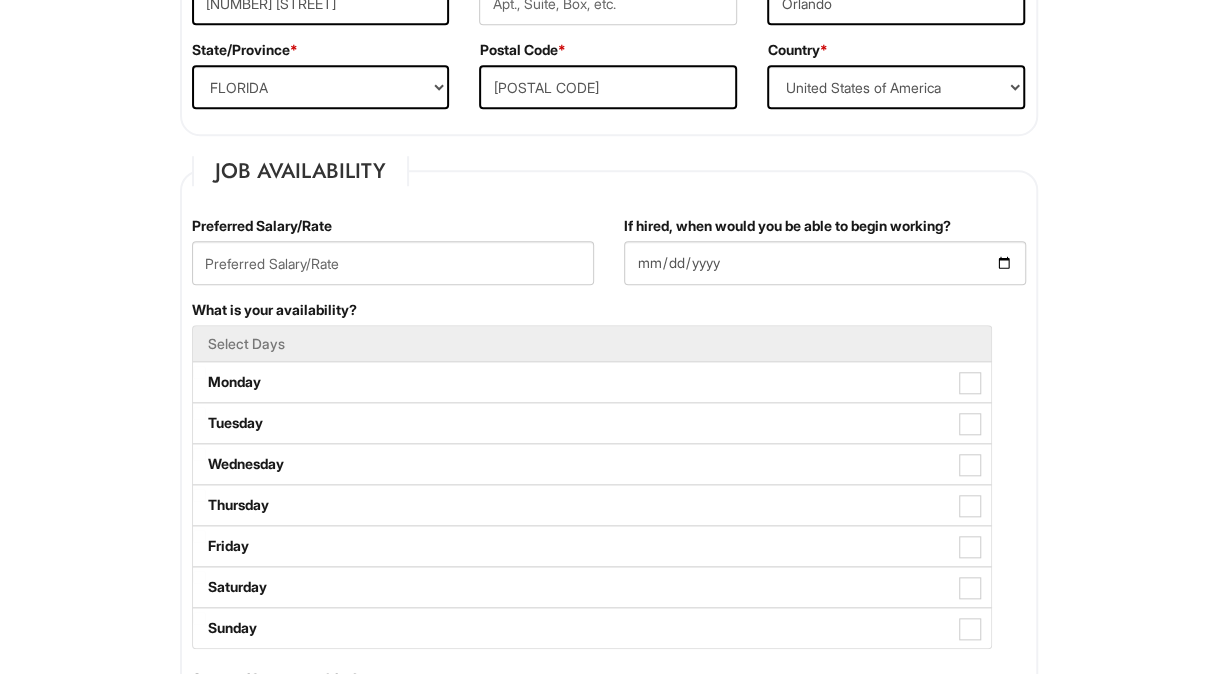 scroll, scrollTop: 704, scrollLeft: 0, axis: vertical 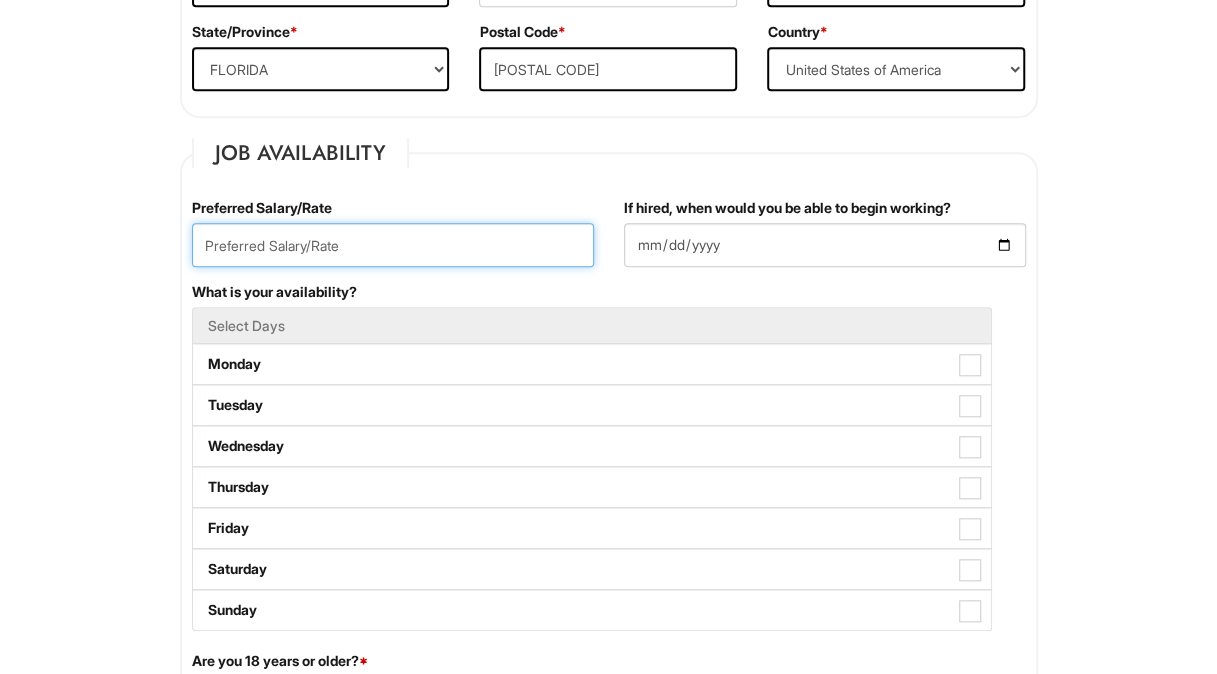 click at bounding box center (393, 245) 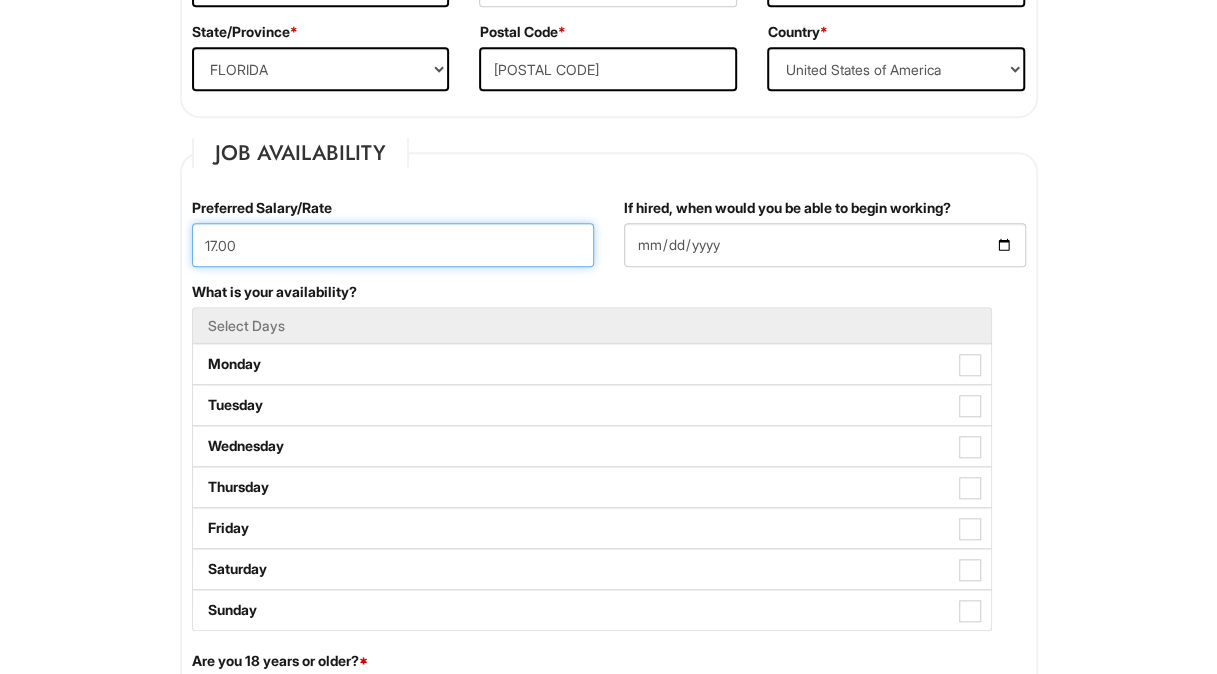 type on "17.00" 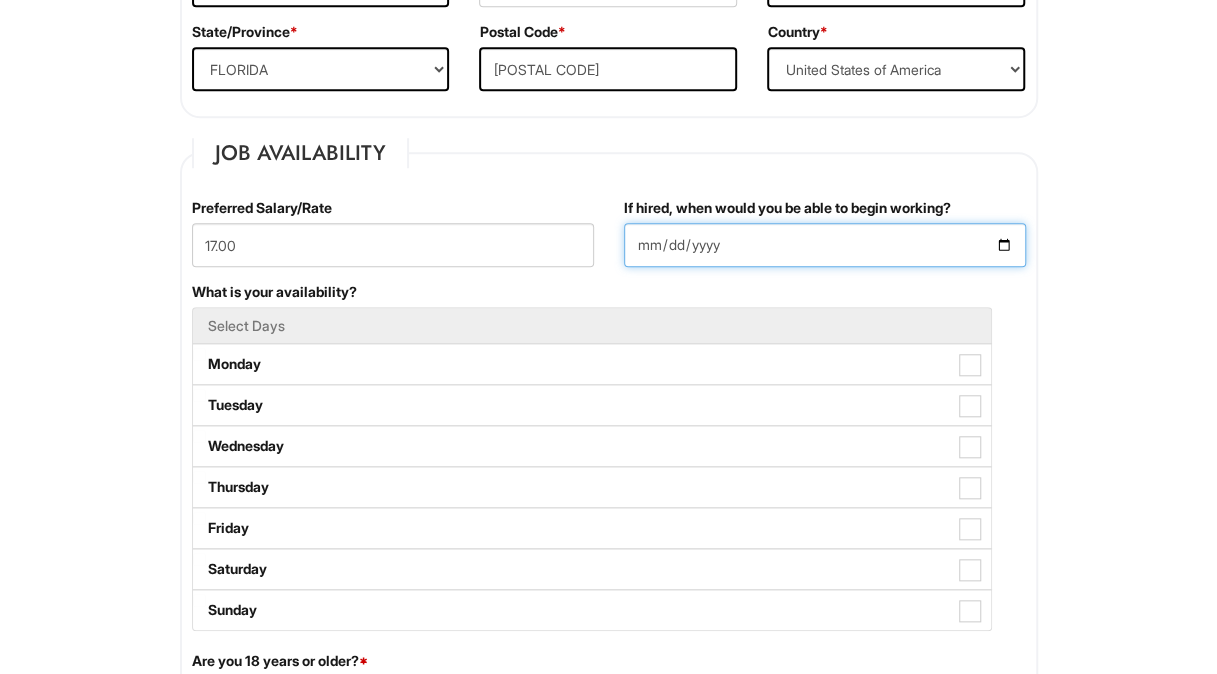 click on "If hired, when would you be able to begin working?" at bounding box center [825, 245] 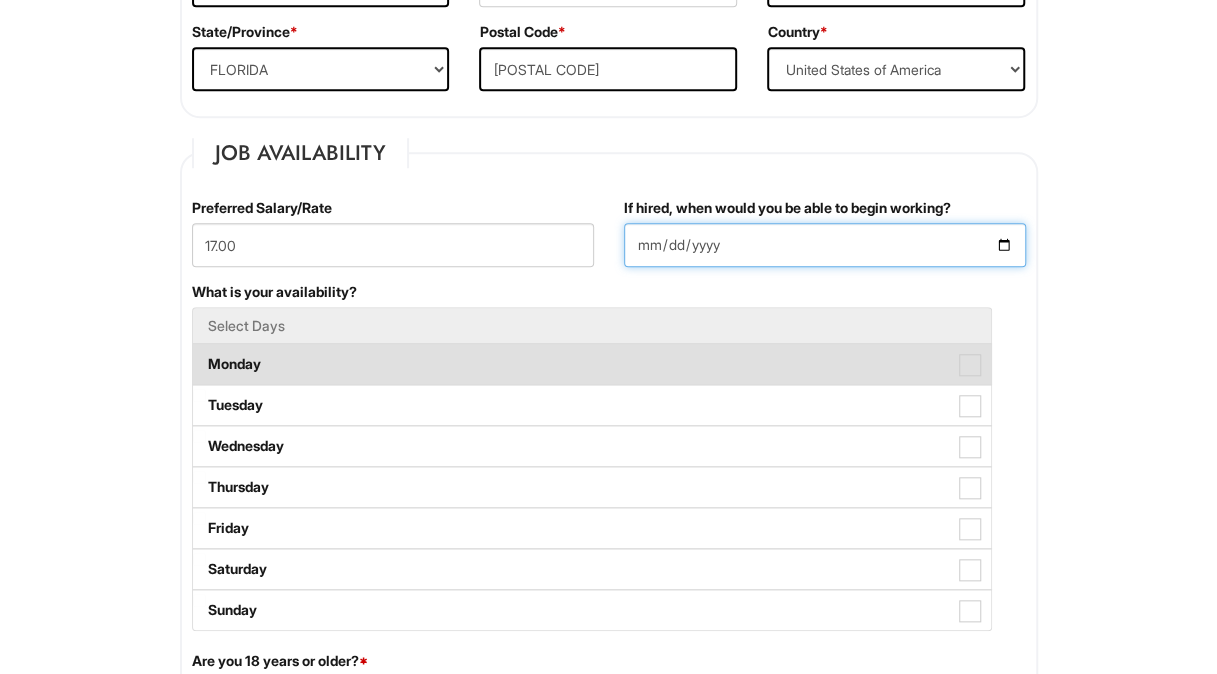 type on "2025-08-04" 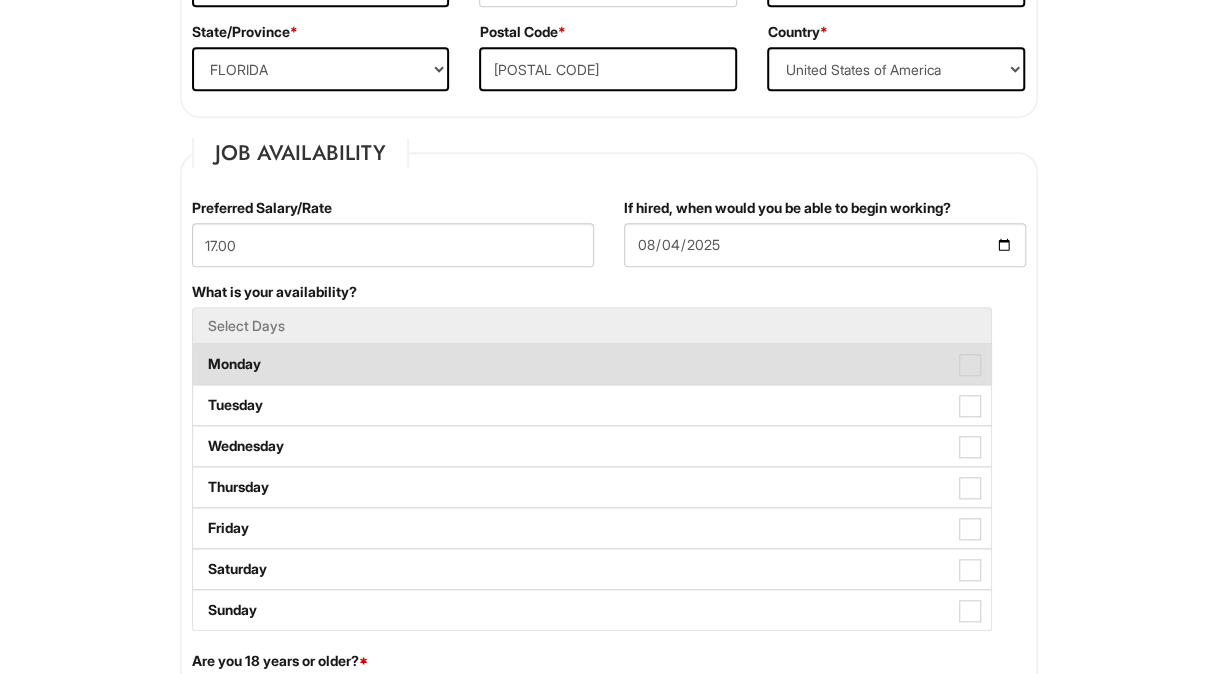 click on "Monday" at bounding box center (592, 364) 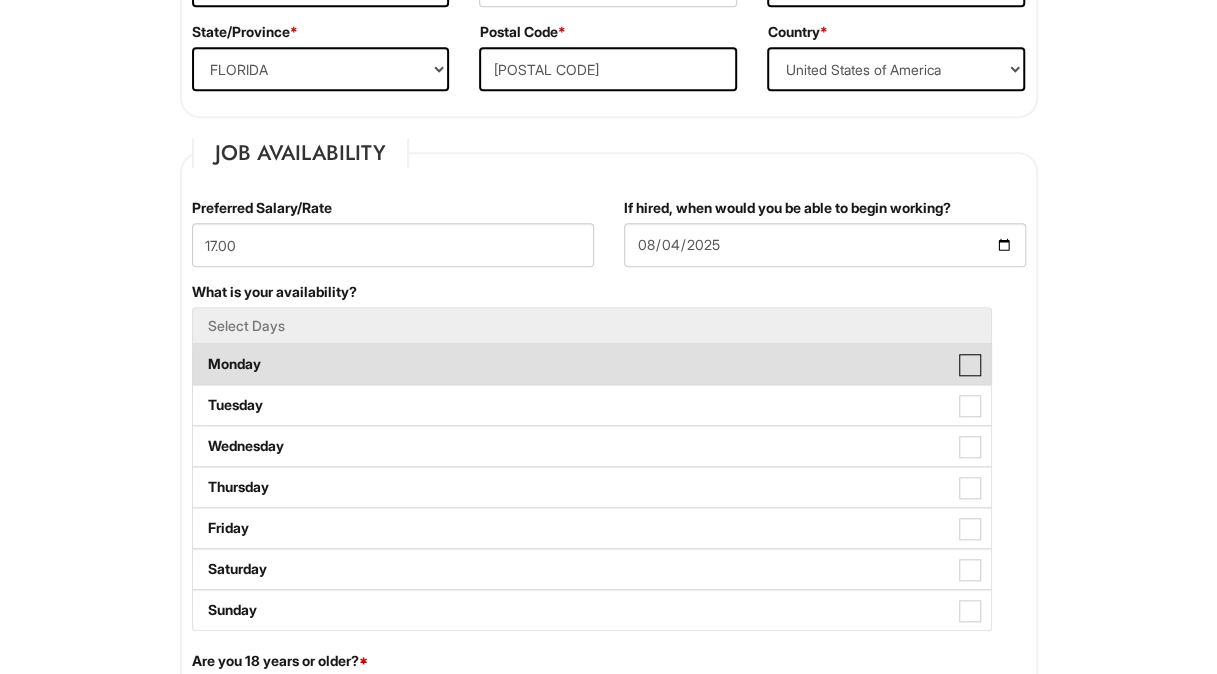 click on "Monday" at bounding box center (199, 354) 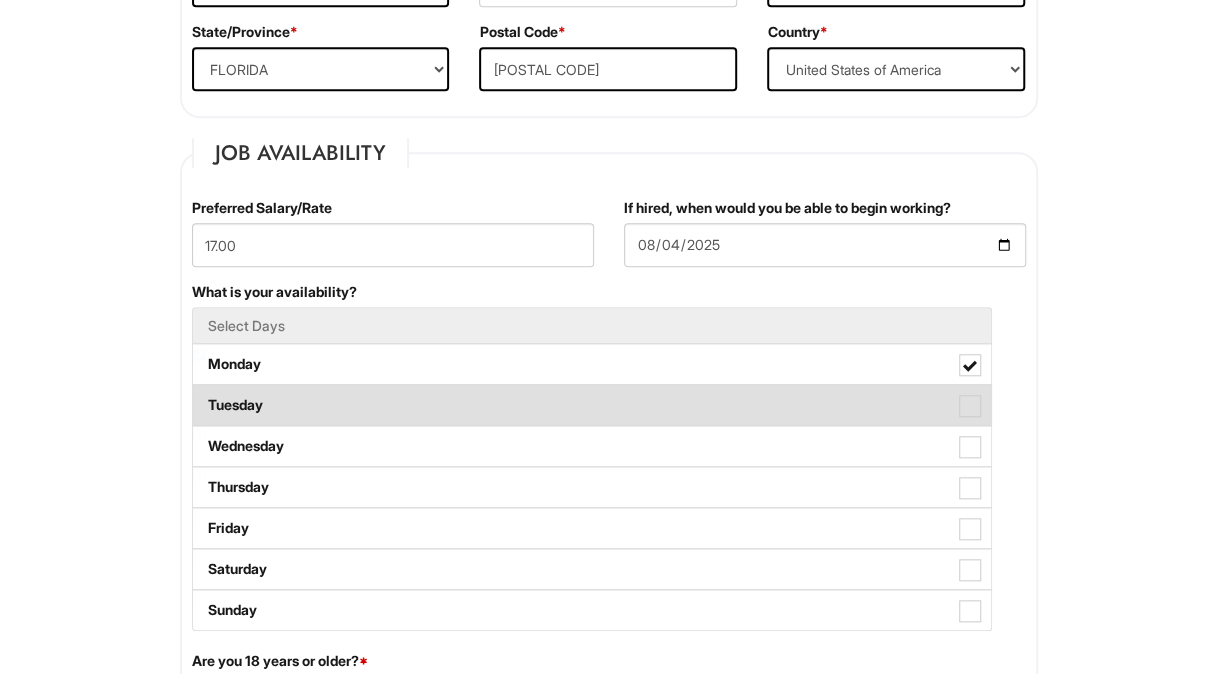 click on "Tuesday" at bounding box center (592, 405) 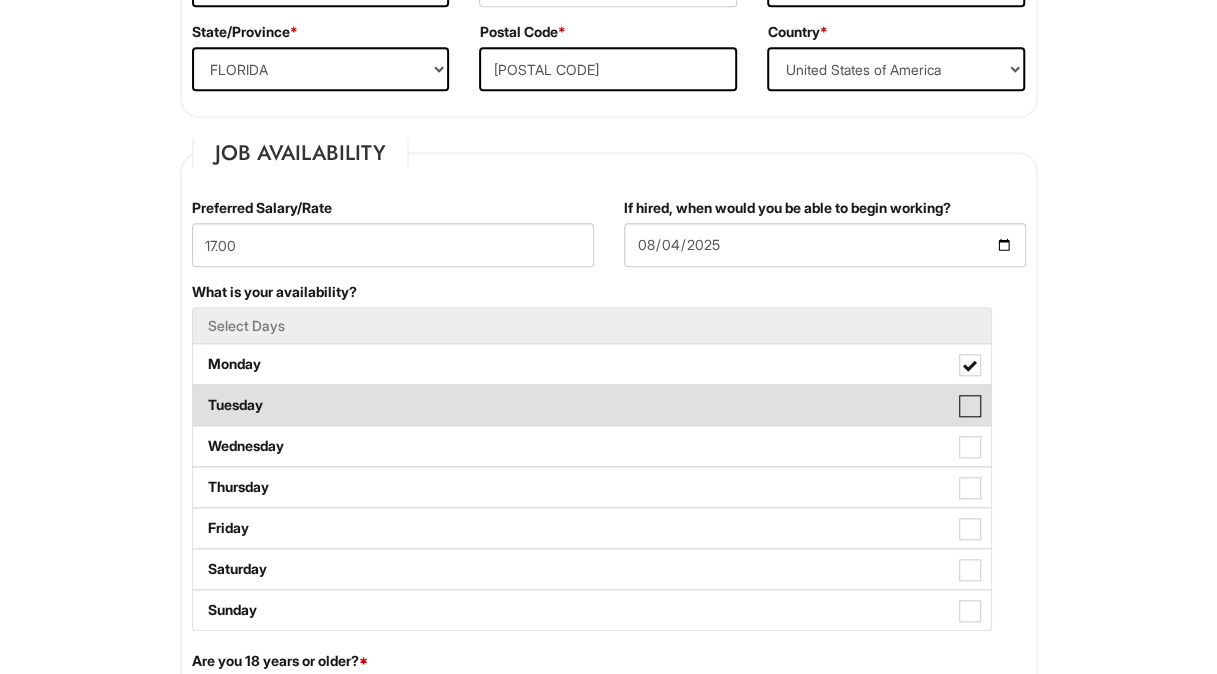 click on "Tuesday" at bounding box center [199, 395] 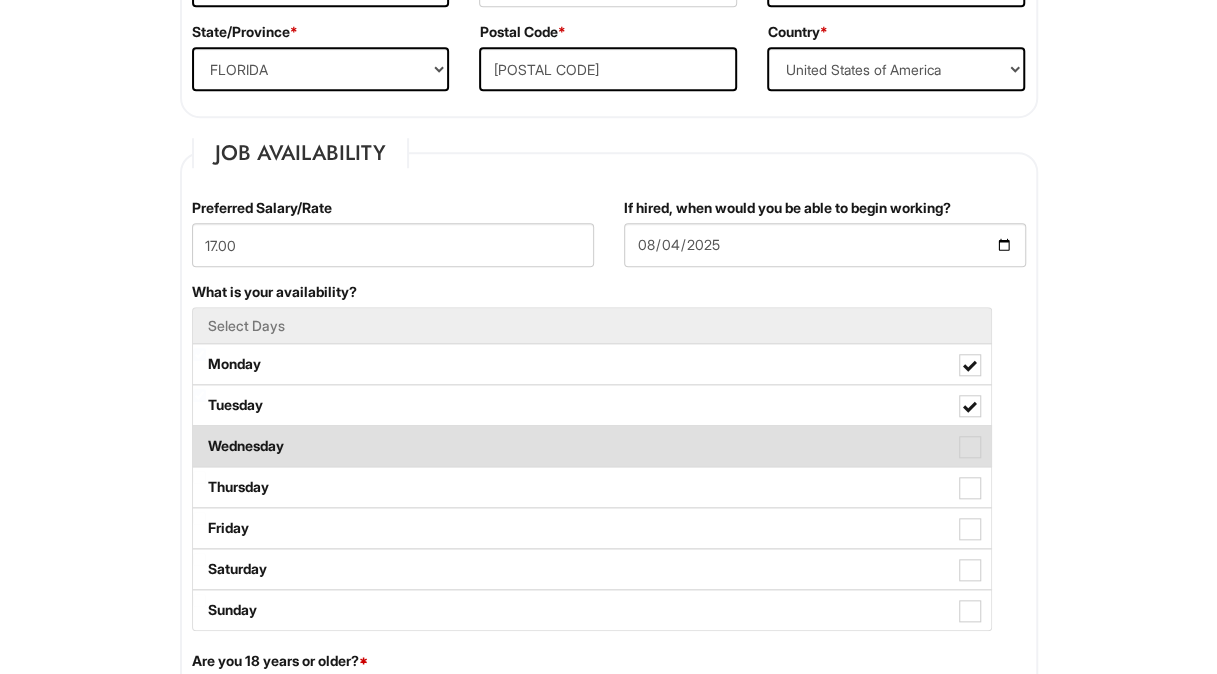 click on "Wednesday" at bounding box center (592, 446) 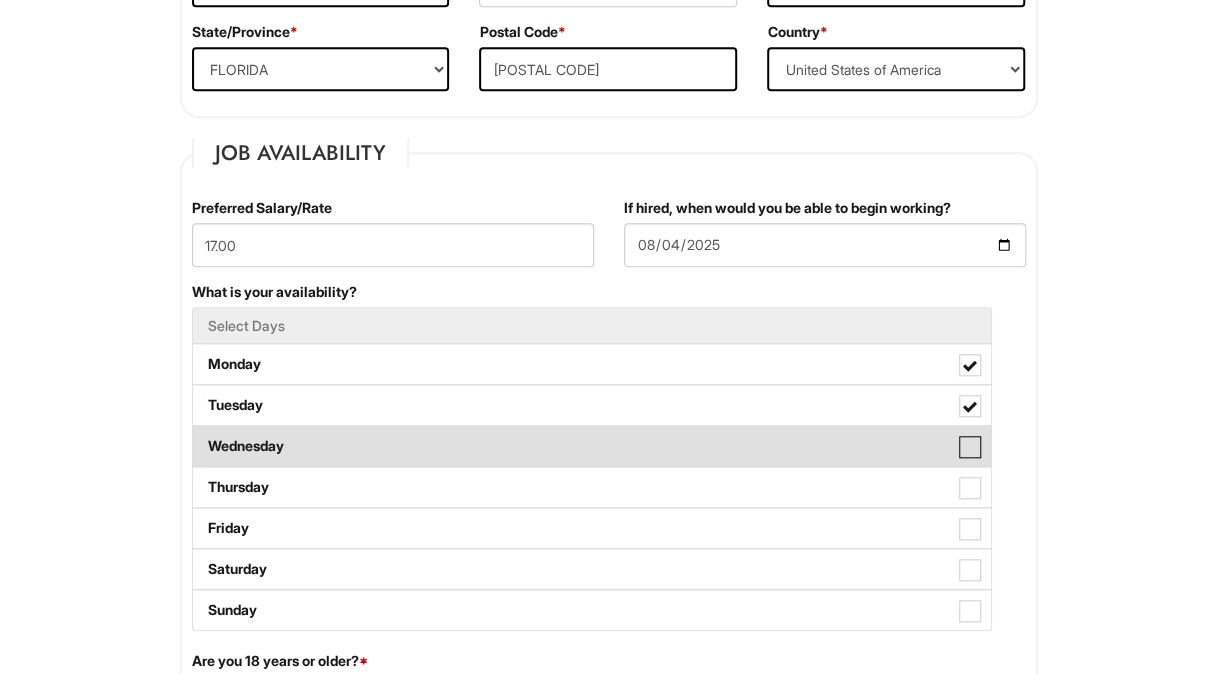 click on "Wednesday" at bounding box center [199, 436] 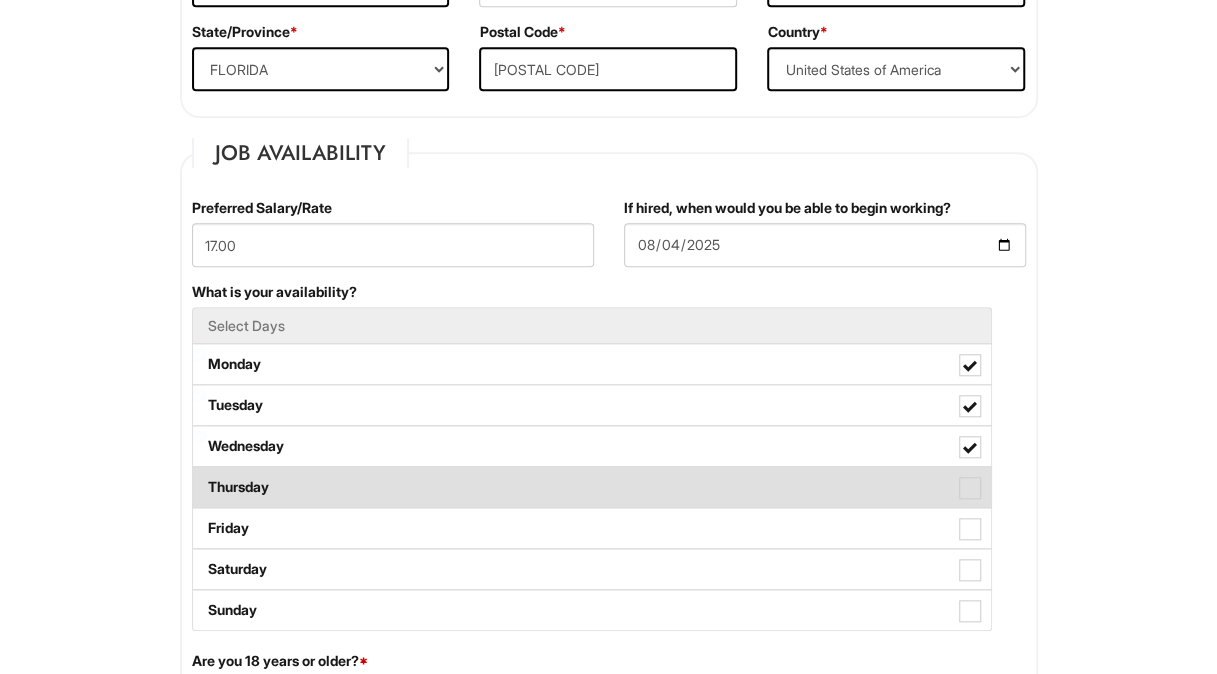 click on "Thursday" at bounding box center (592, 487) 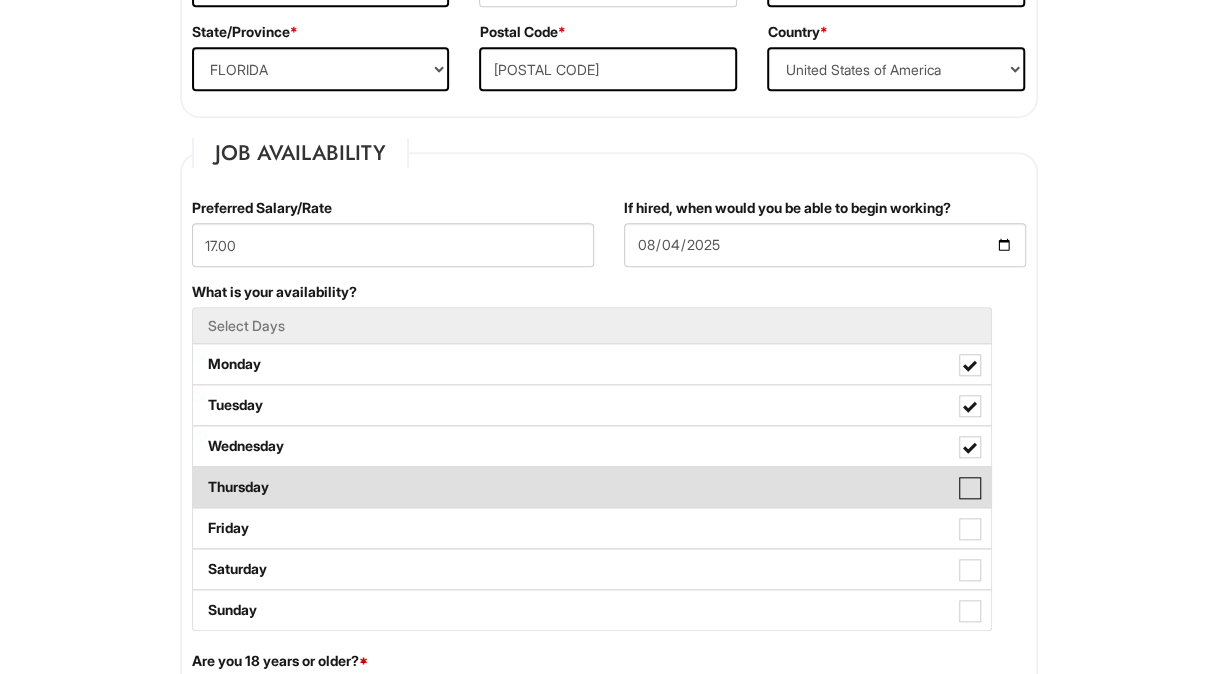 click on "Thursday" at bounding box center (199, 477) 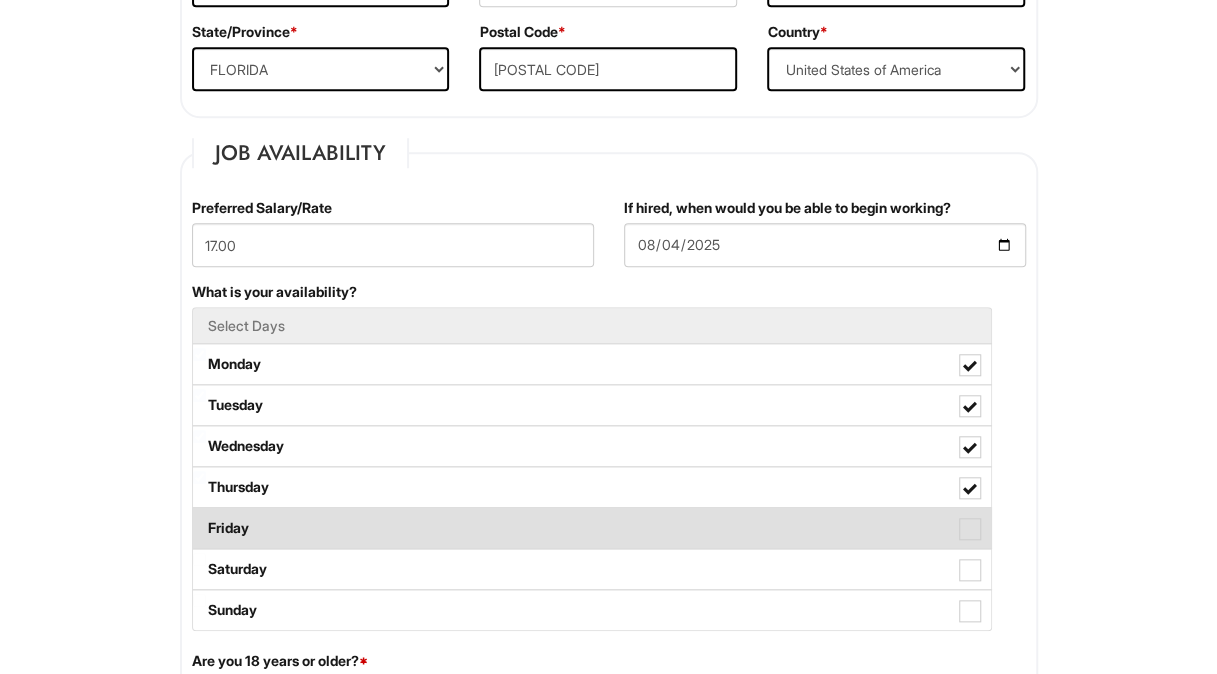 click on "Friday" at bounding box center [592, 528] 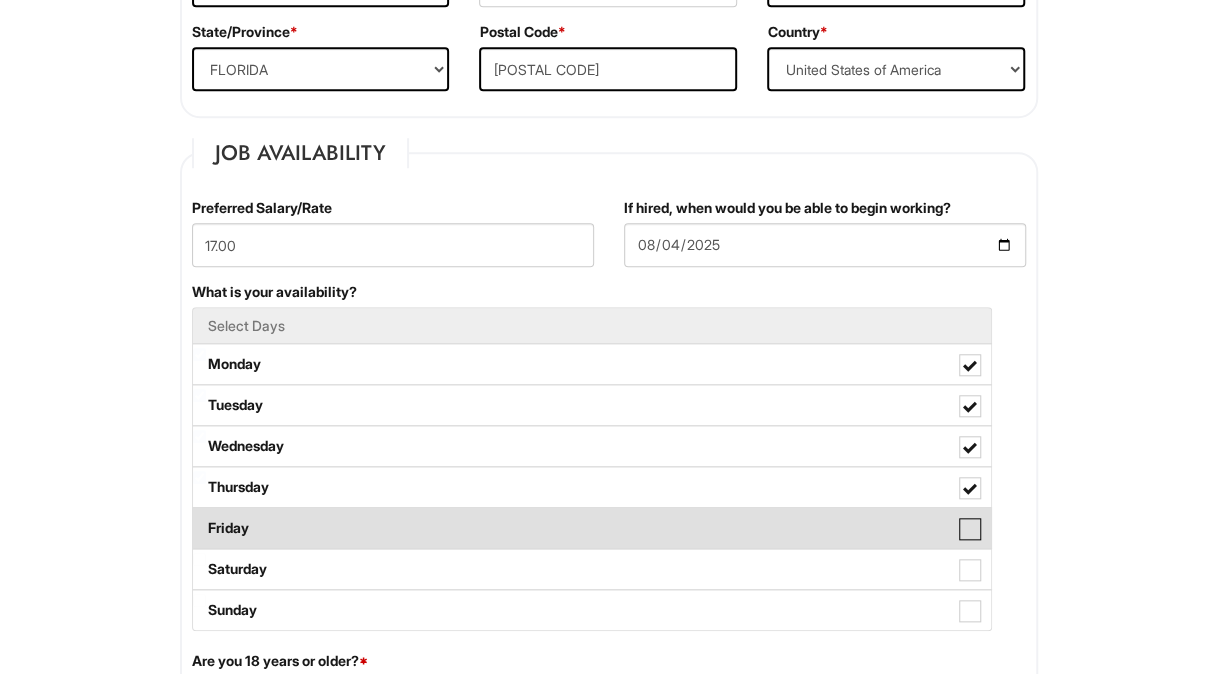 click on "Friday" at bounding box center [199, 518] 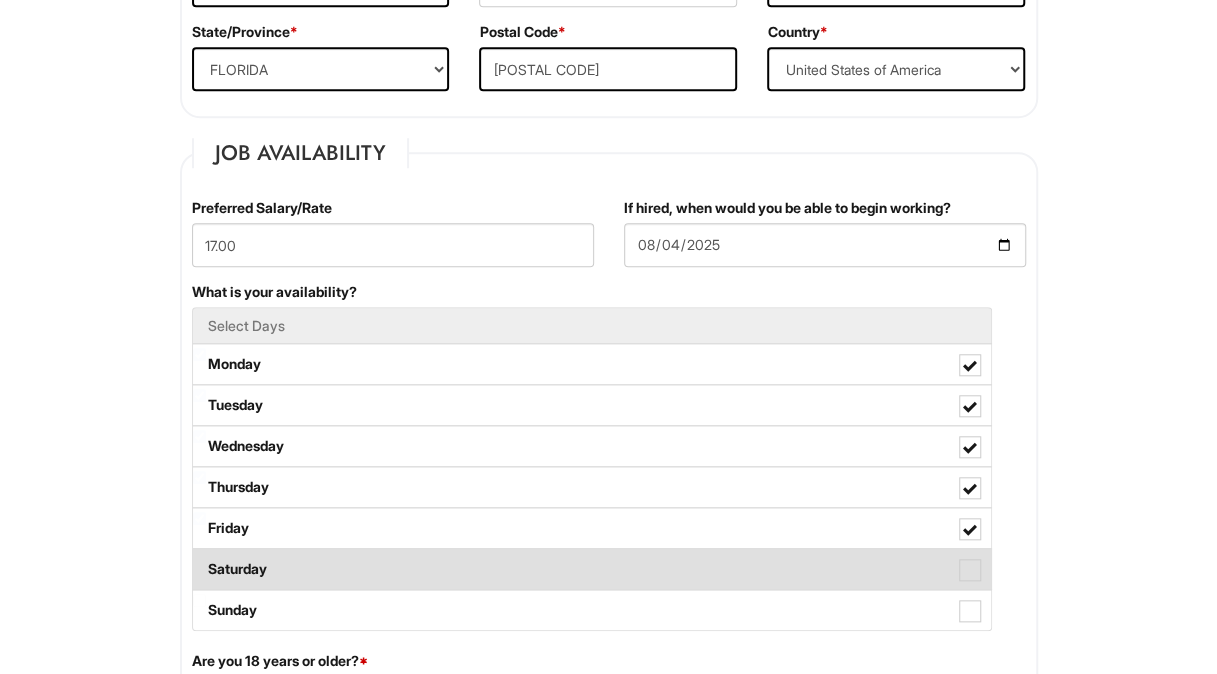 click on "Saturday" at bounding box center (592, 569) 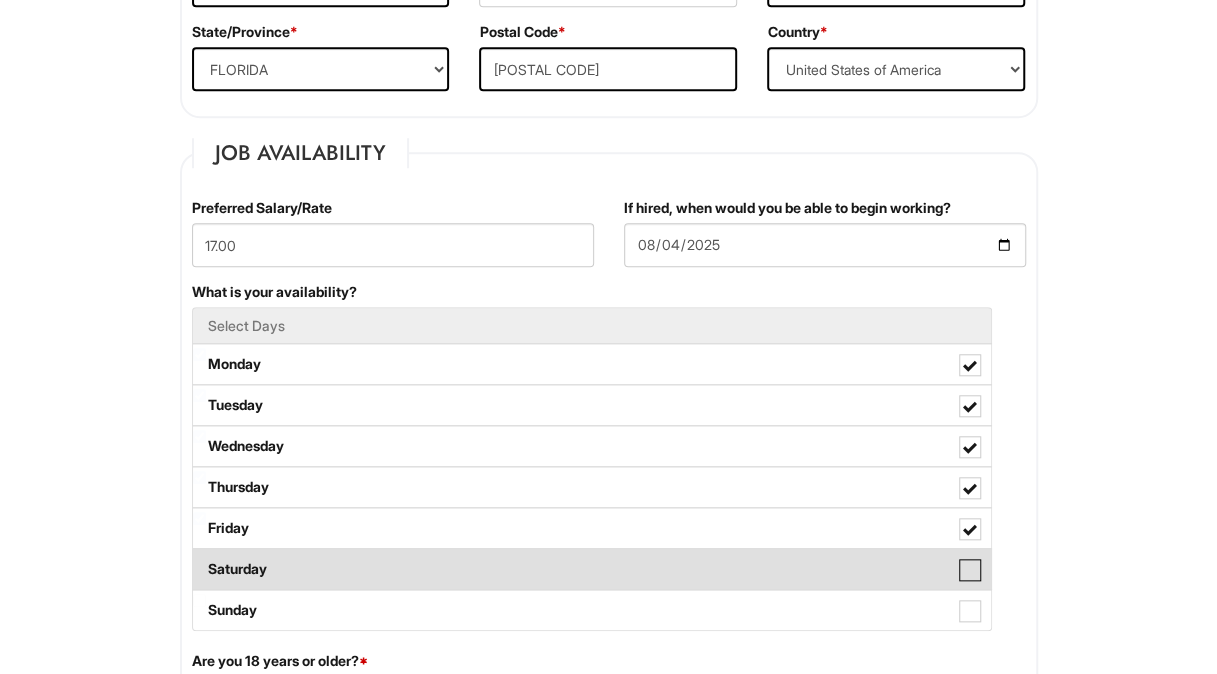 click on "Saturday" at bounding box center (199, 559) 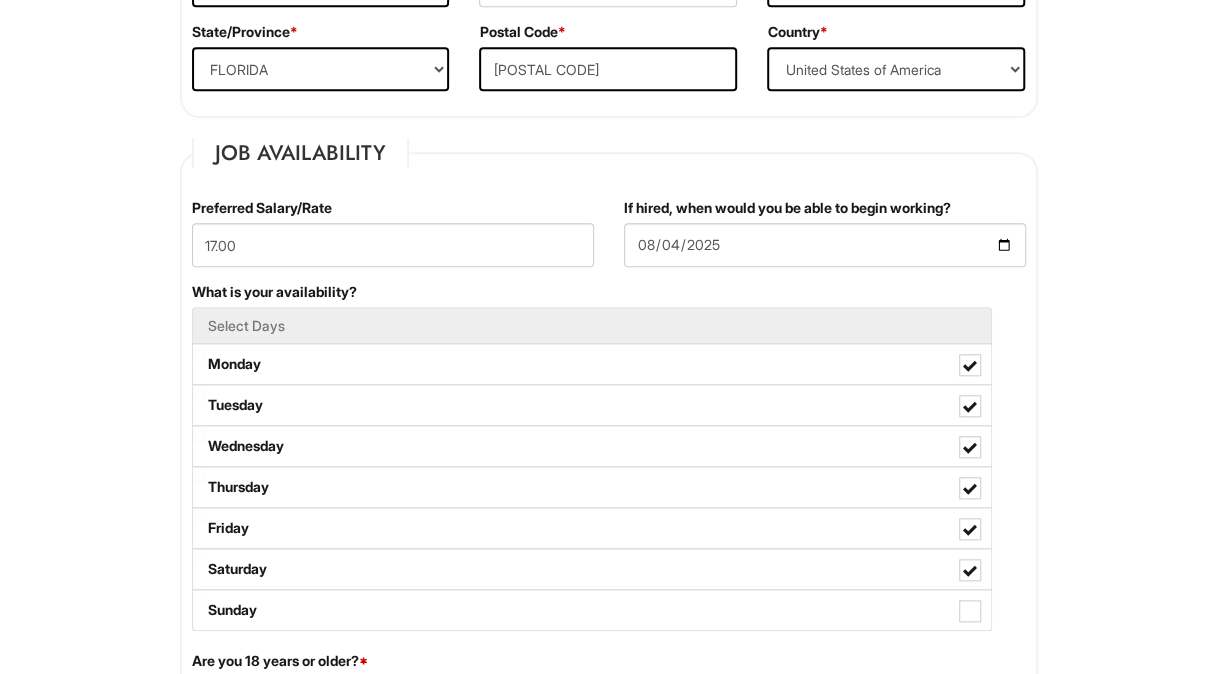 click on "Please Complete This Form 1 2 3 Stock Associate (Full-time), A|X Armani Exchange PLEASE COMPLETE ALL REQUIRED FIELDS
We are an Equal Opportunity Employer. All persons shall have the opportunity to be considered for employment without regard to their race, color, creed, religion, national origin, ancestry, citizenship status, age, disability, gender, sex, sexual orientation, veteran status, genetic information or any other characteristic protected by applicable federal, state or local laws. We will endeavor to make a reasonable accommodation to the known physical or mental limitations of a qualified applicant with a disability unless the accommodation would impose an undue hardship on the operation of our business. If you believe you require such assistance to complete this form or to participate in an interview, please let us know.
Personal Information
Last Name  *   [LAST]
First Name  *   [FIRST]
Middle Name
E-mail Address  *   [EMAIL]
Phone  *   [PHONE]" at bounding box center (608, 1249) 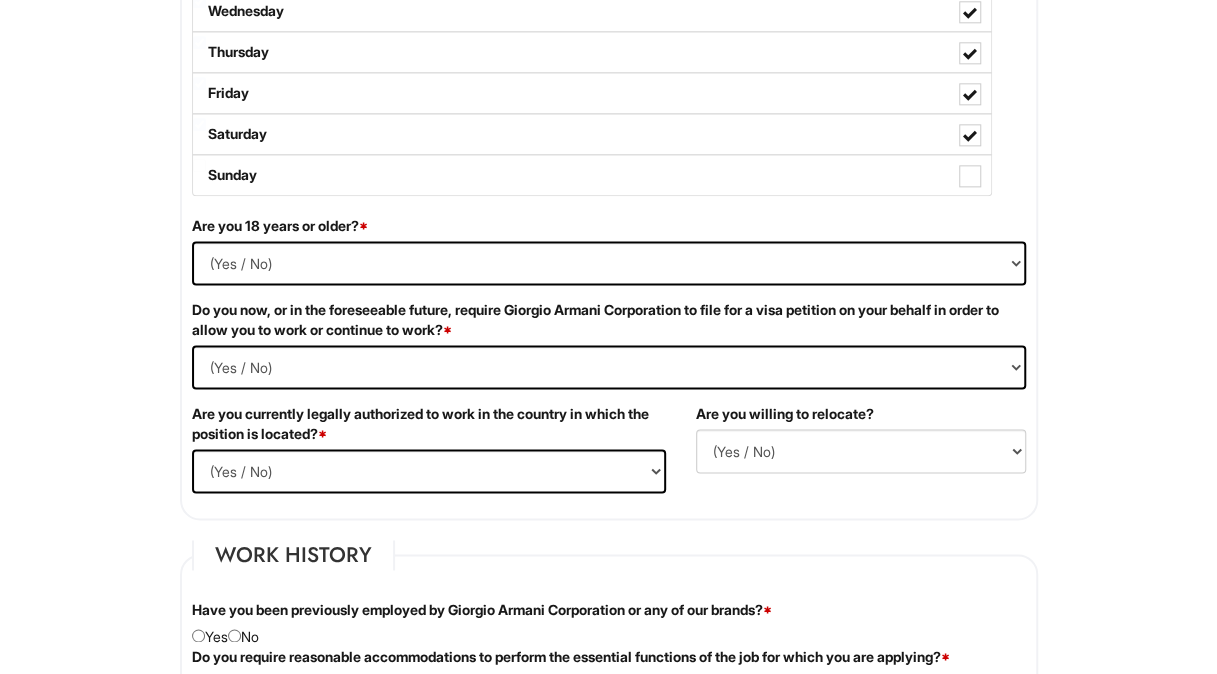 scroll, scrollTop: 1144, scrollLeft: 0, axis: vertical 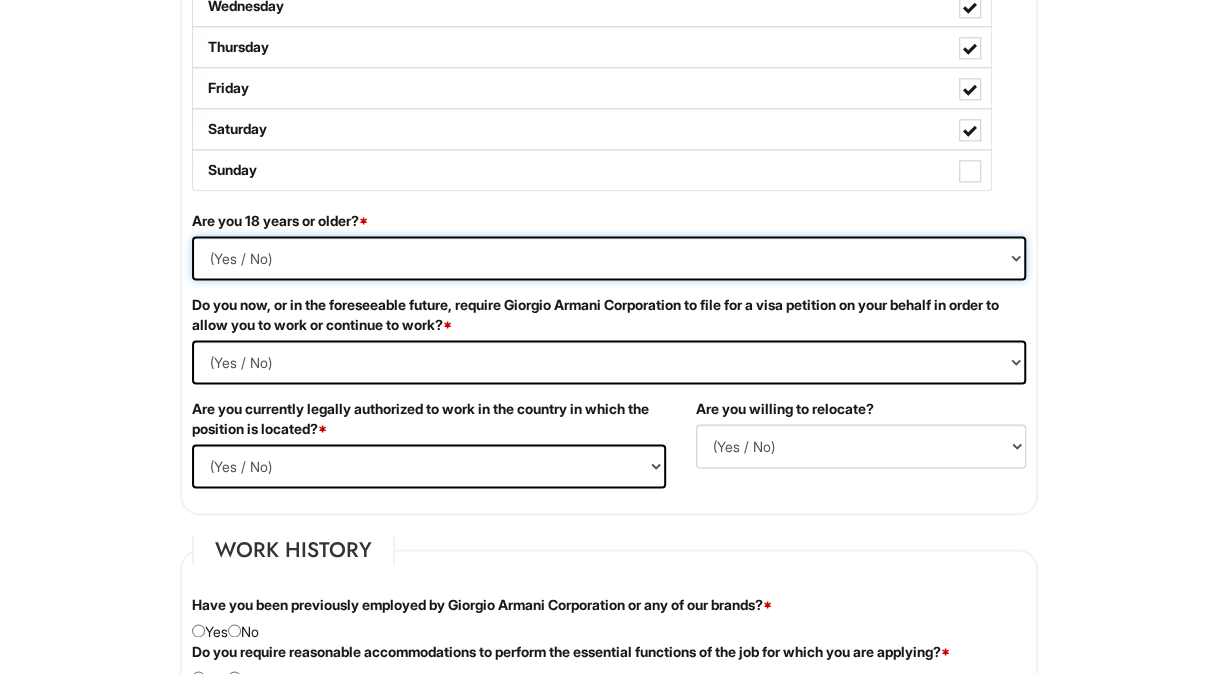 click on "(Yes / No) Yes No" at bounding box center [609, 258] 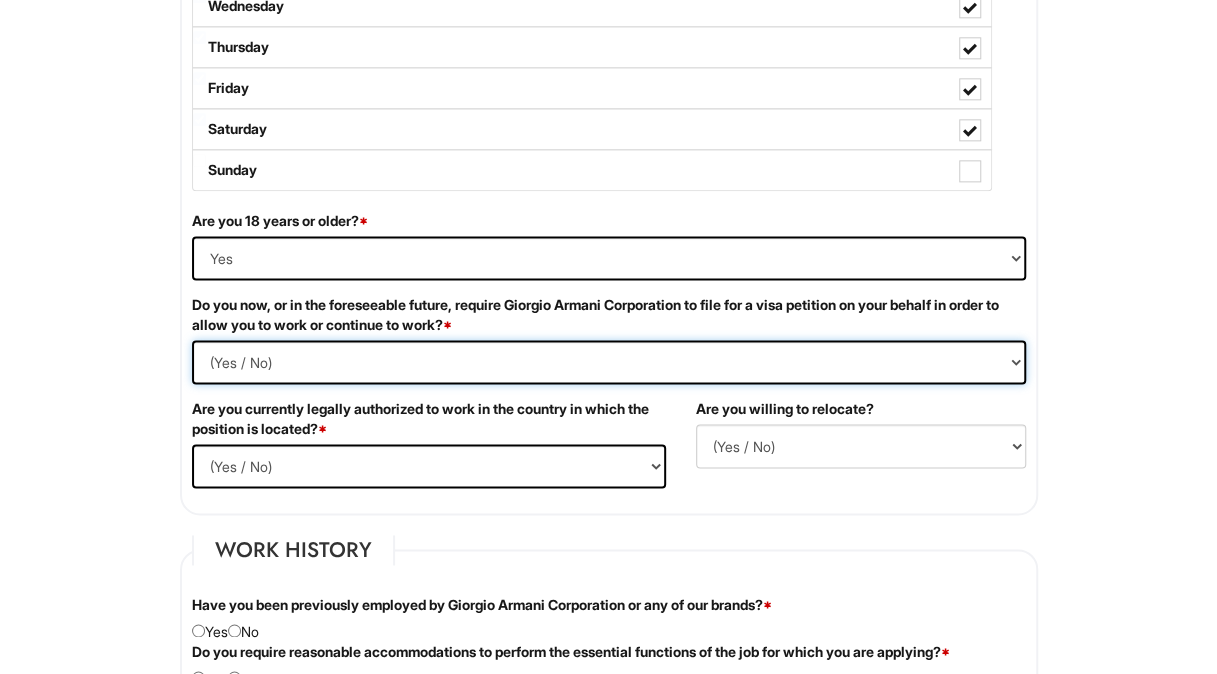 click on "(Yes / No) Yes No" at bounding box center [609, 362] 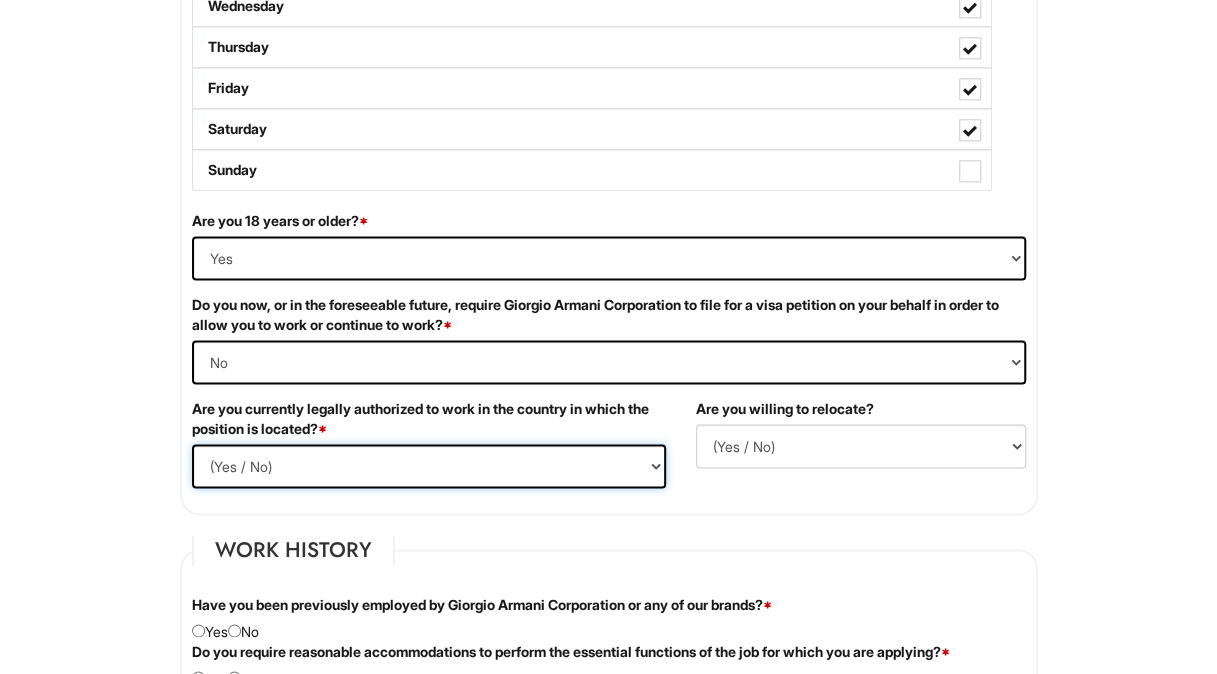 click on "(Yes / No) Yes No" at bounding box center (429, 466) 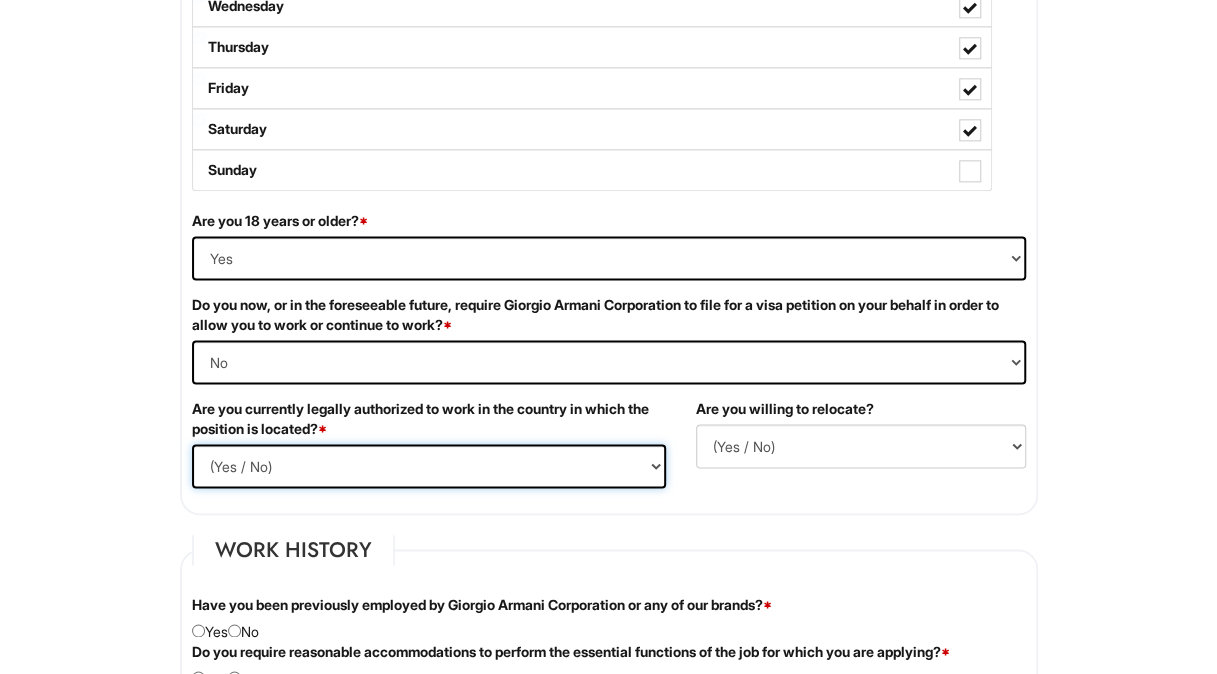 select on "Yes" 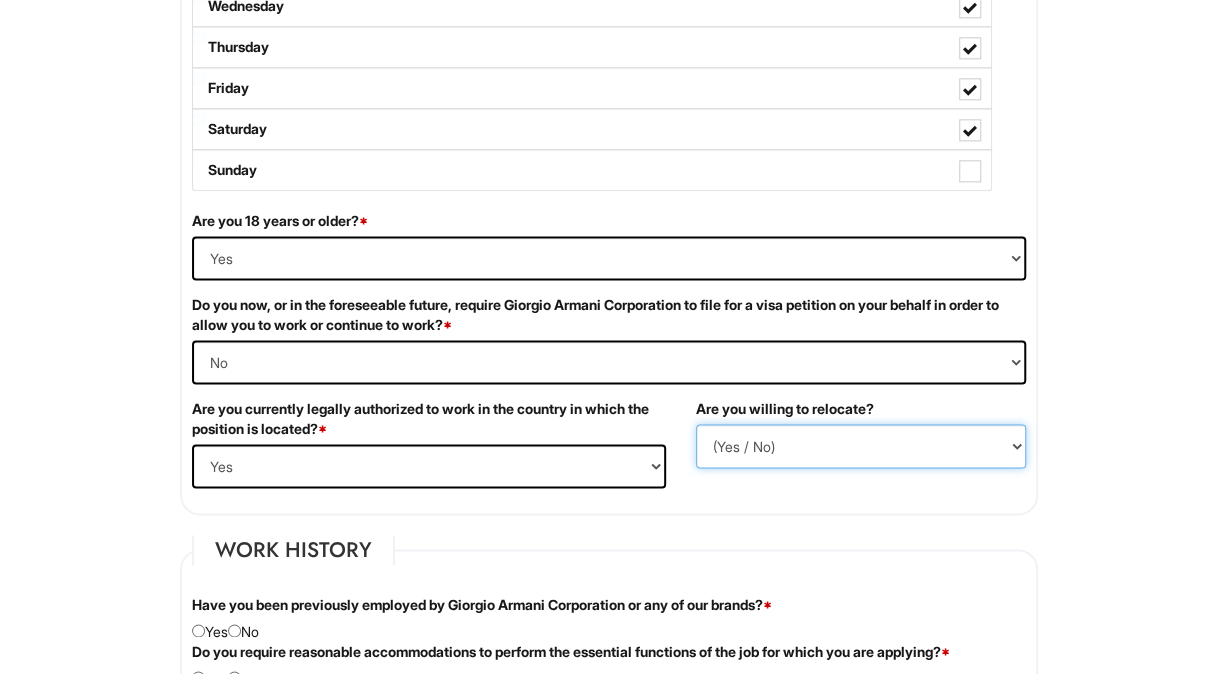 click on "(Yes / No) No Yes" at bounding box center [861, 446] 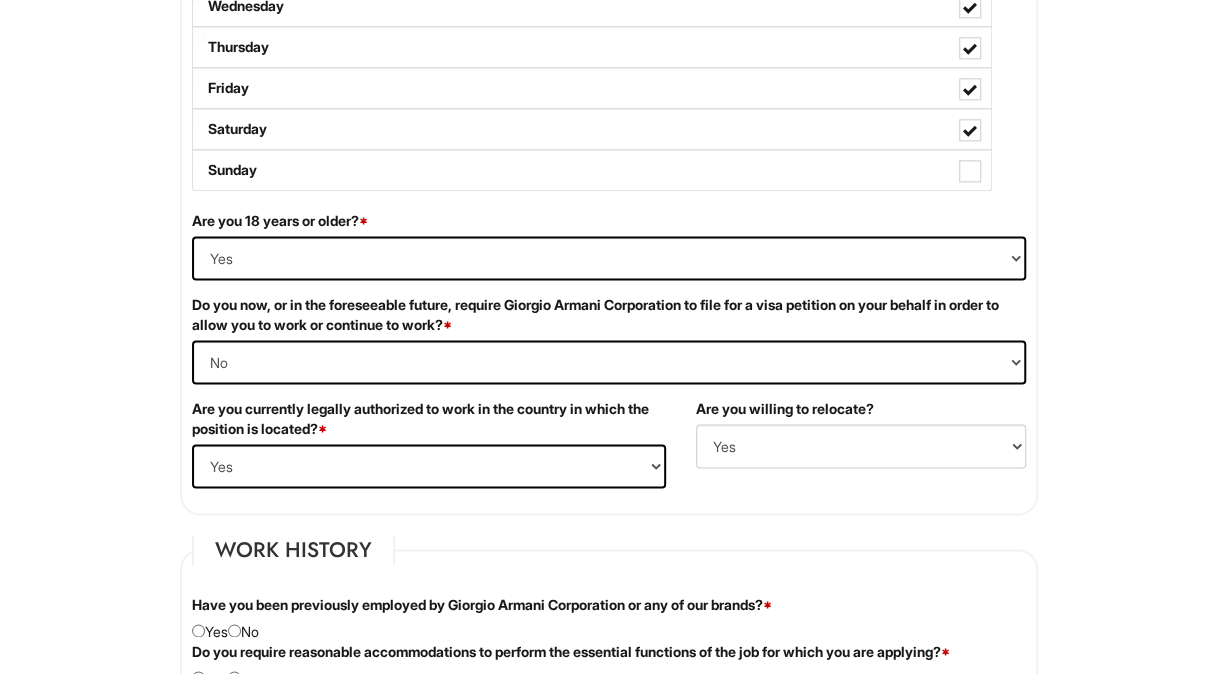 click on "Please Complete This Form 1 2 3 Stock Associate (Full-time), A|X Armani Exchange PLEASE COMPLETE ALL REQUIRED FIELDS
We are an Equal Opportunity Employer. All persons shall have the opportunity to be considered for employment without regard to their race, color, creed, religion, national origin, ancestry, citizenship status, age, disability, gender, sex, sexual orientation, veteran status, genetic information or any other characteristic protected by applicable federal, state or local laws. We will endeavor to make a reasonable accommodation to the known physical or mental limitations of a qualified applicant with a disability unless the accommodation would impose an undue hardship on the operation of our business. If you believe you require such assistance to complete this form or to participate in an interview, please let us know.
Personal Information
Last Name  *   [LAST]
First Name  *   [FIRST]
Middle Name
E-mail Address  *   [EMAIL]
Phone  *   [PHONE]" at bounding box center (608, 809) 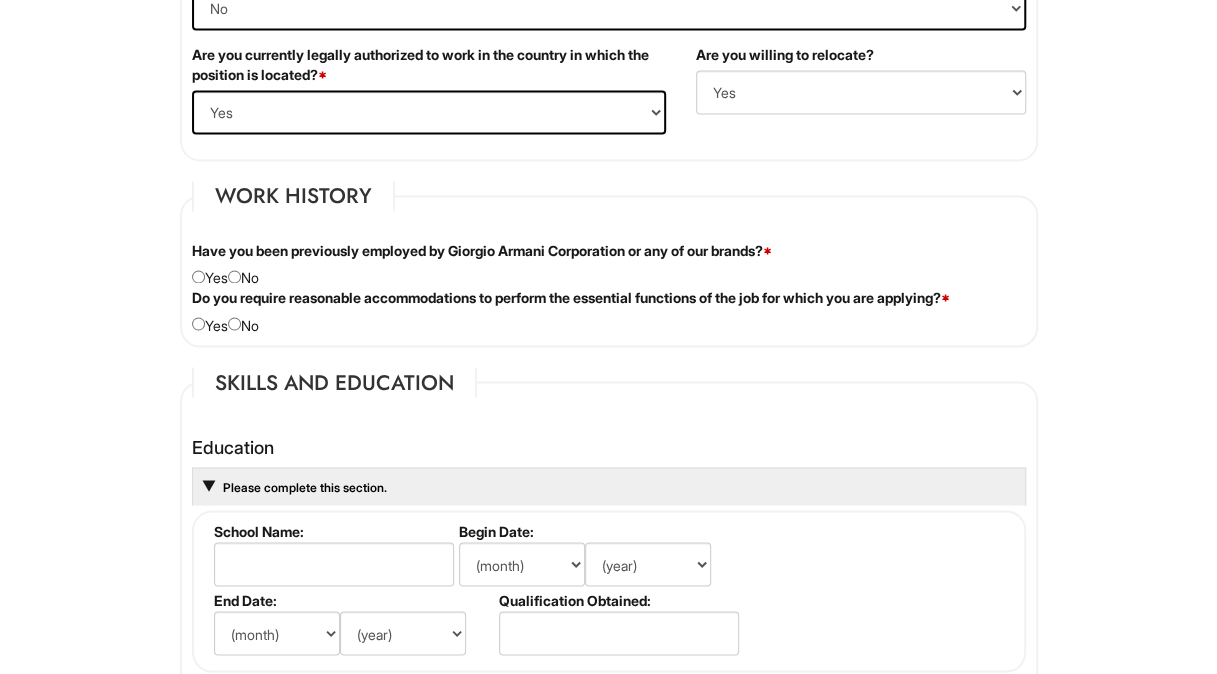 scroll, scrollTop: 1504, scrollLeft: 0, axis: vertical 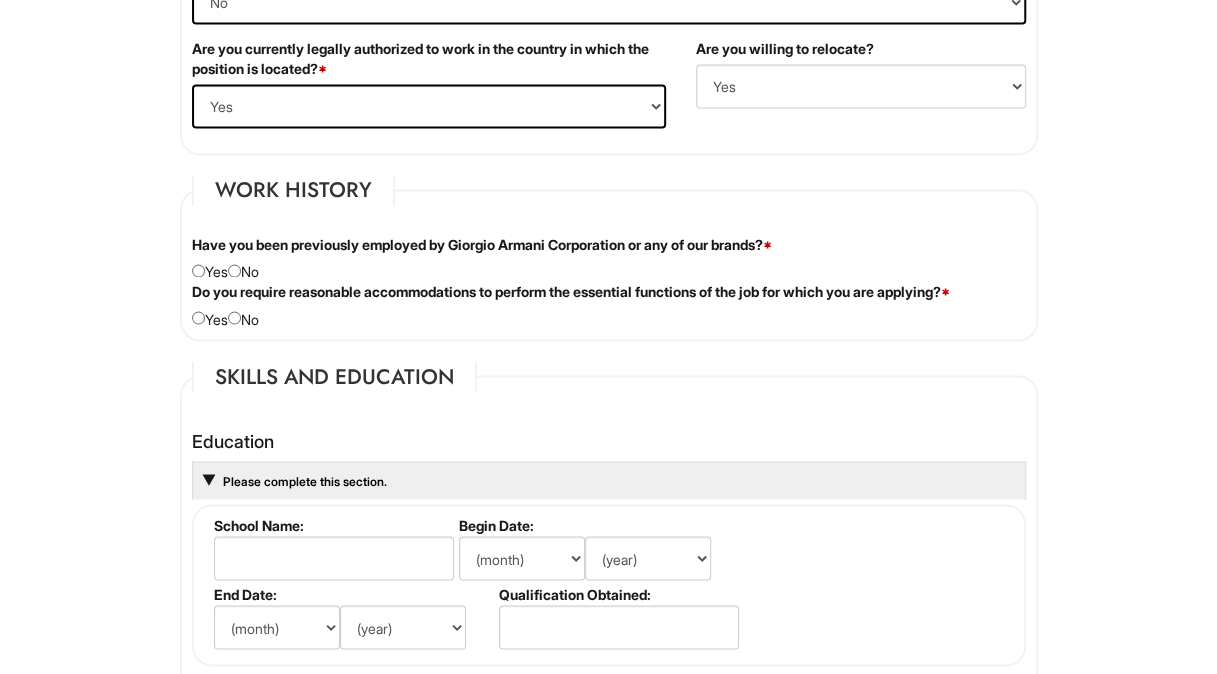 click on "Have you been previously employed by Giorgio Armani Corporation or any of our brands? *" at bounding box center (482, 245) 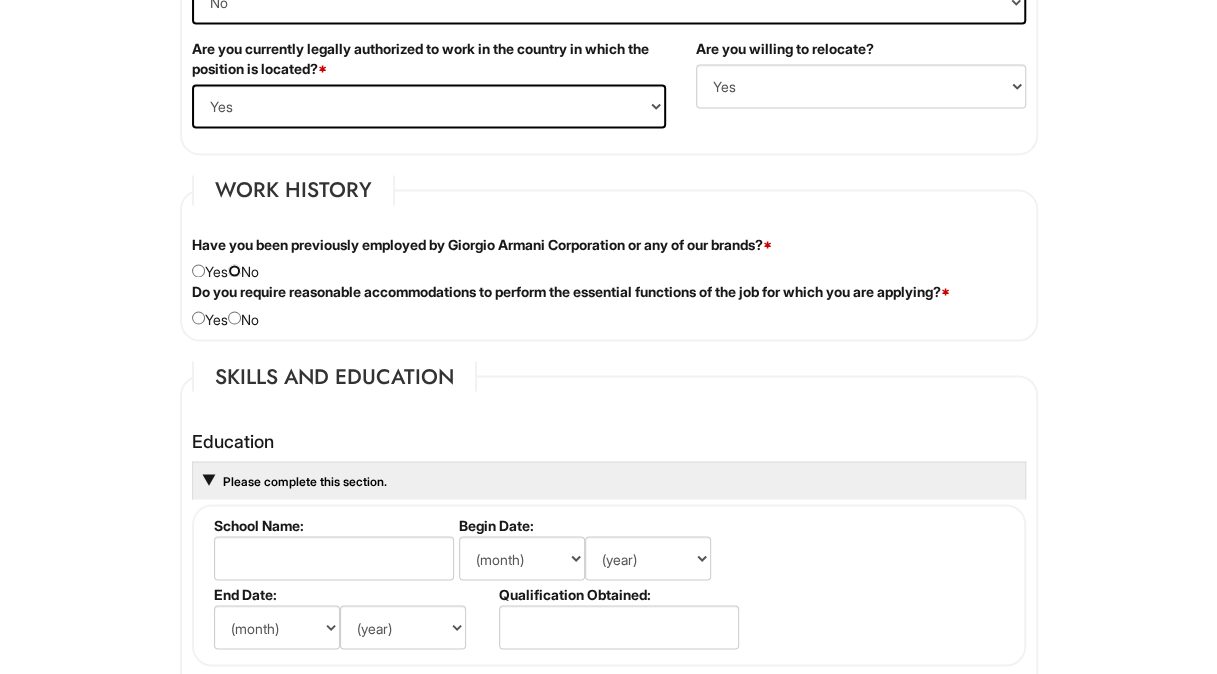 click at bounding box center [234, 270] 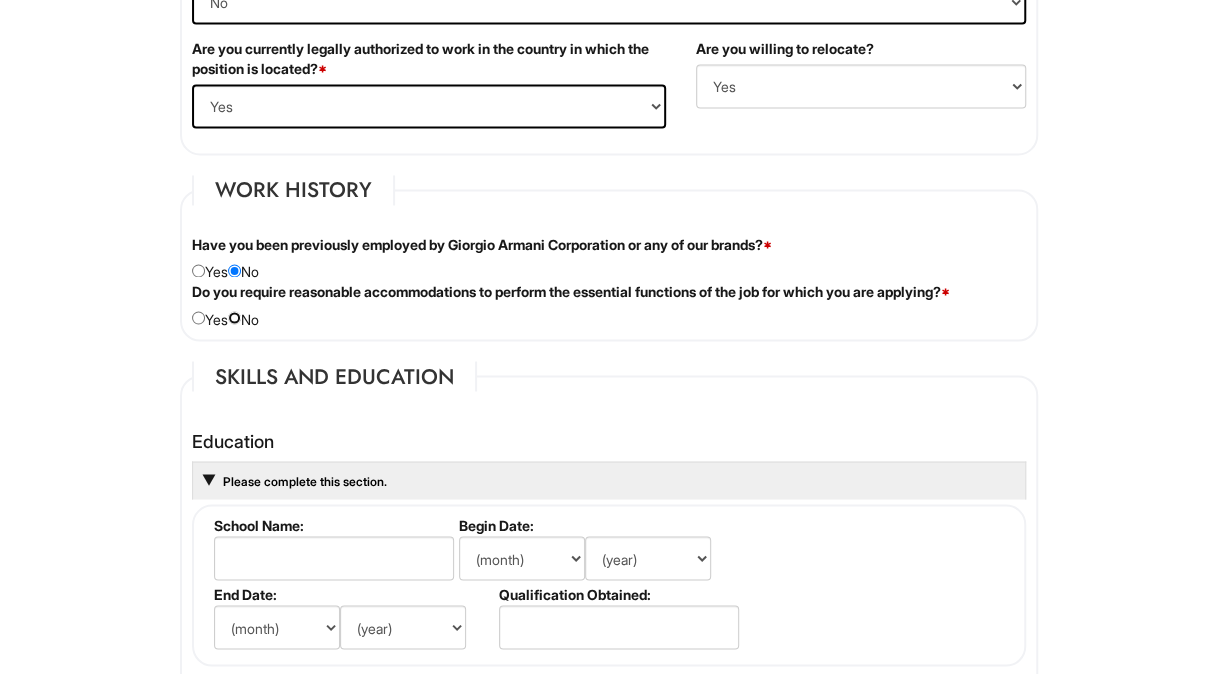 click at bounding box center [234, 317] 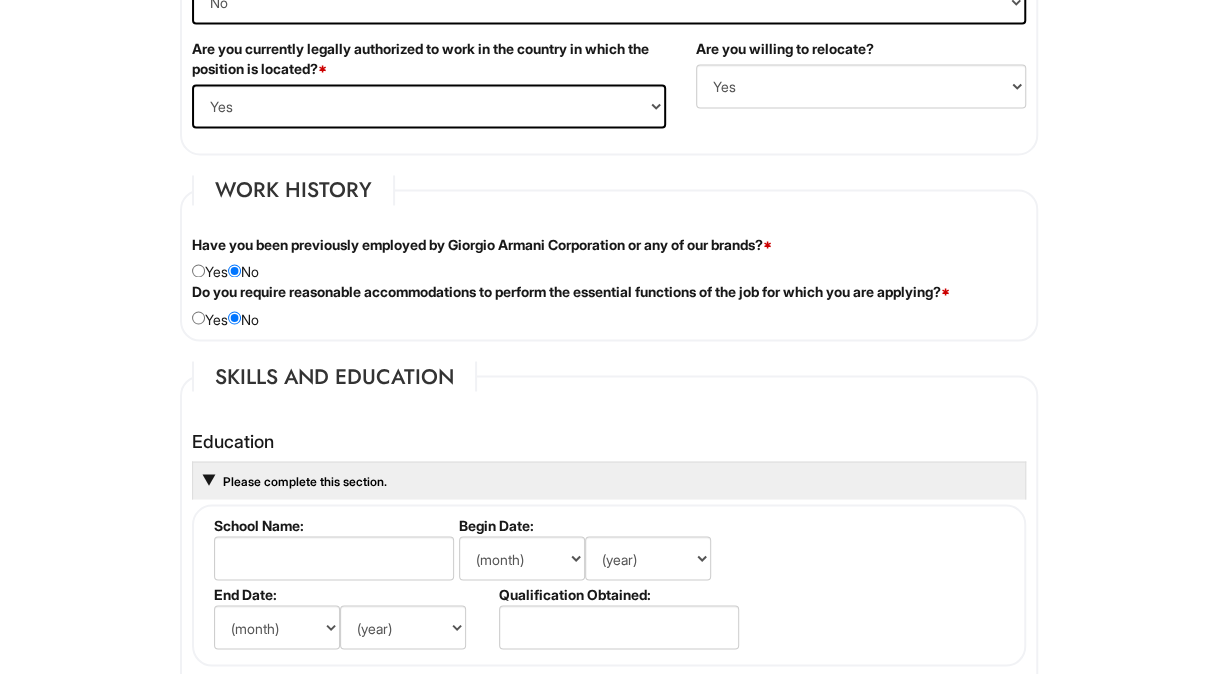 click on "Please Complete This Form 1 2 3 Stock Associate (Full-time), A|X Armani Exchange PLEASE COMPLETE ALL REQUIRED FIELDS
We are an Equal Opportunity Employer. All persons shall have the opportunity to be considered for employment without regard to their race, color, creed, religion, national origin, ancestry, citizenship status, age, disability, gender, sex, sexual orientation, veteran status, genetic information or any other characteristic protected by applicable federal, state or local laws. We will endeavor to make a reasonable accommodation to the known physical or mental limitations of a qualified applicant with a disability unless the accommodation would impose an undue hardship on the operation of our business. If you believe you require such assistance to complete this form or to participate in an interview, please let us know.
Personal Information
Last Name  *   [LAST]
First Name  *   [FIRST]
Middle Name
E-mail Address  *   [EMAIL]
Phone  *   [PHONE]" at bounding box center (608, 449) 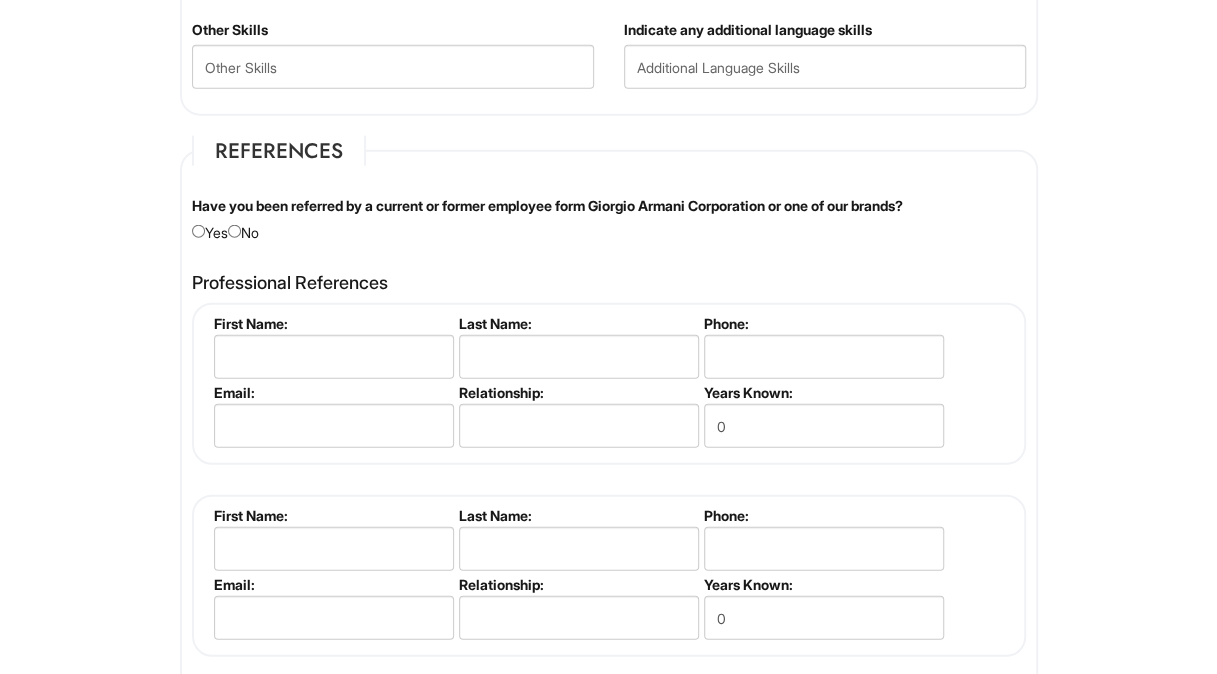scroll, scrollTop: 2264, scrollLeft: 0, axis: vertical 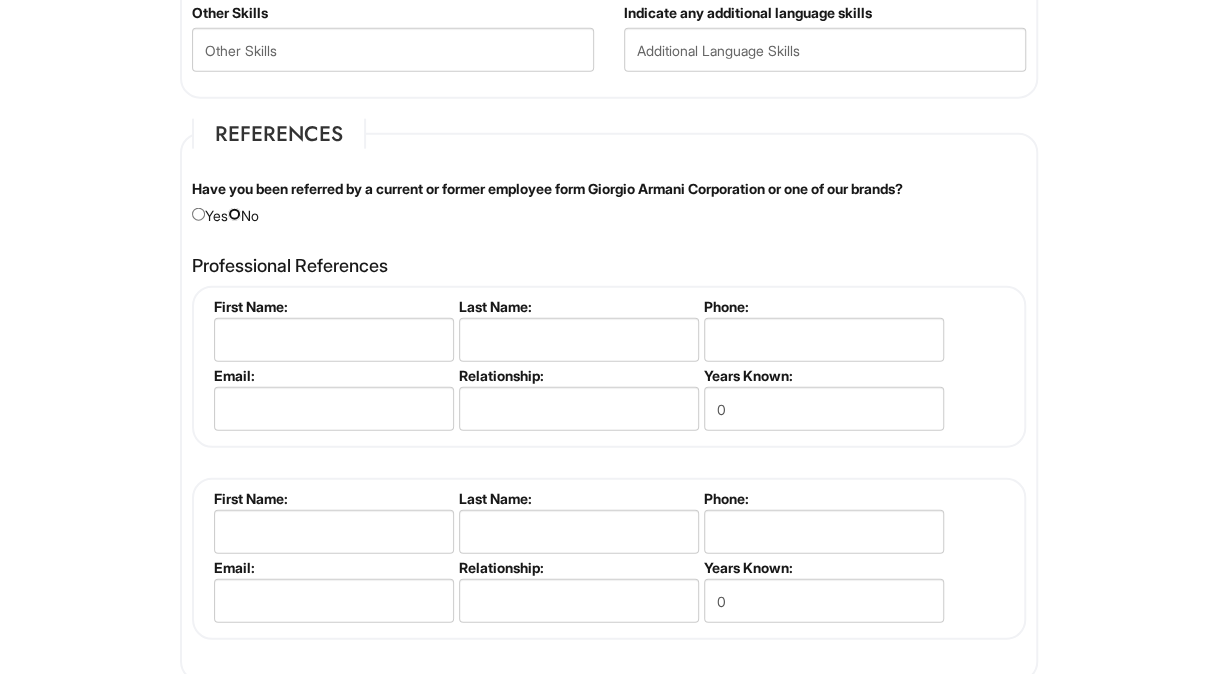 click at bounding box center (234, 214) 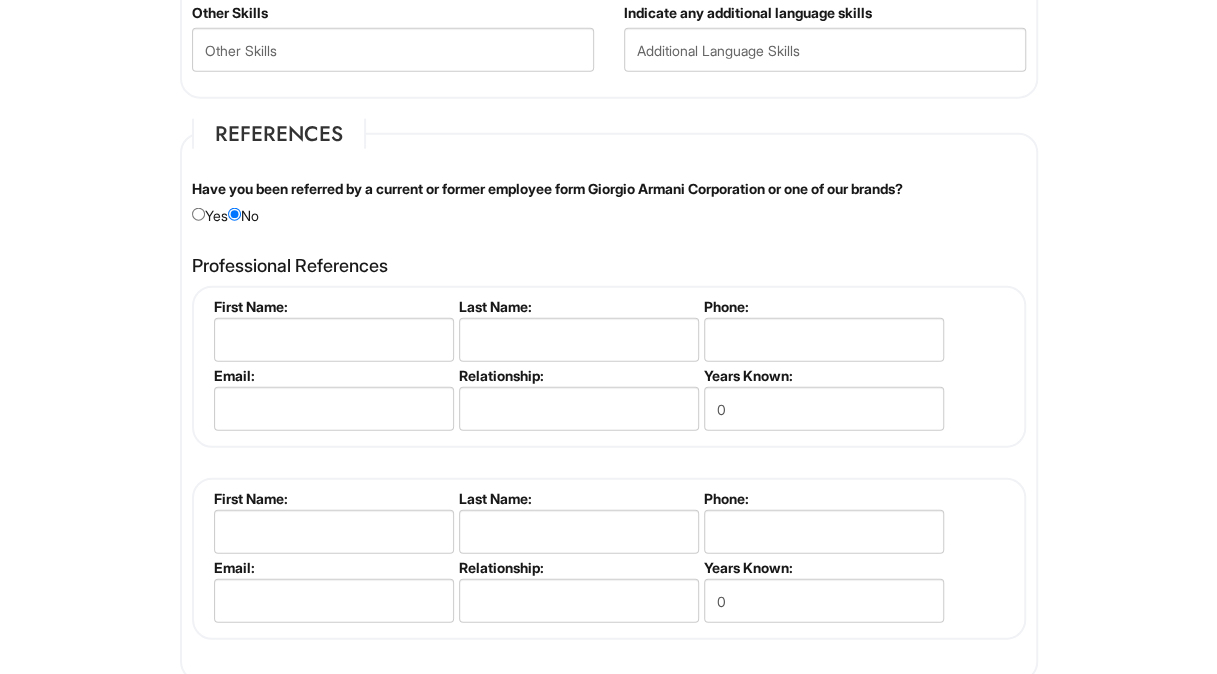 click on "1 2 3 Stock Associate (Full-time), A|X Armani Exchange PLEASE COMPLETE ALL REQUIRED FIELDS
We are an Equal Opportunity Employer. All persons shall have the opportunity to be considered for employment without regard to their race, color, creed, religion, national origin, ancestry, citizenship status, age, disability, gender, sex, sexual orientation, veteran status, genetic information or any other characteristic protected by applicable federal, state or local laws. We will endeavor to make a reasonable accommodation to the known physical or mental limitations of a qualified applicant with a disability unless the accommodation would impose an undue hardship on the operation of our business. If you believe you require such assistance to complete this form or to participate in an interview, please let us know.
Personal Information
Last Name  *   [LAST]
First Name  *   [FIRST]
Middle Name
E-mail Address  *   [EMAIL]
Phone  *   [PHONE]
LinkedIn URL
*" at bounding box center [609, -306] 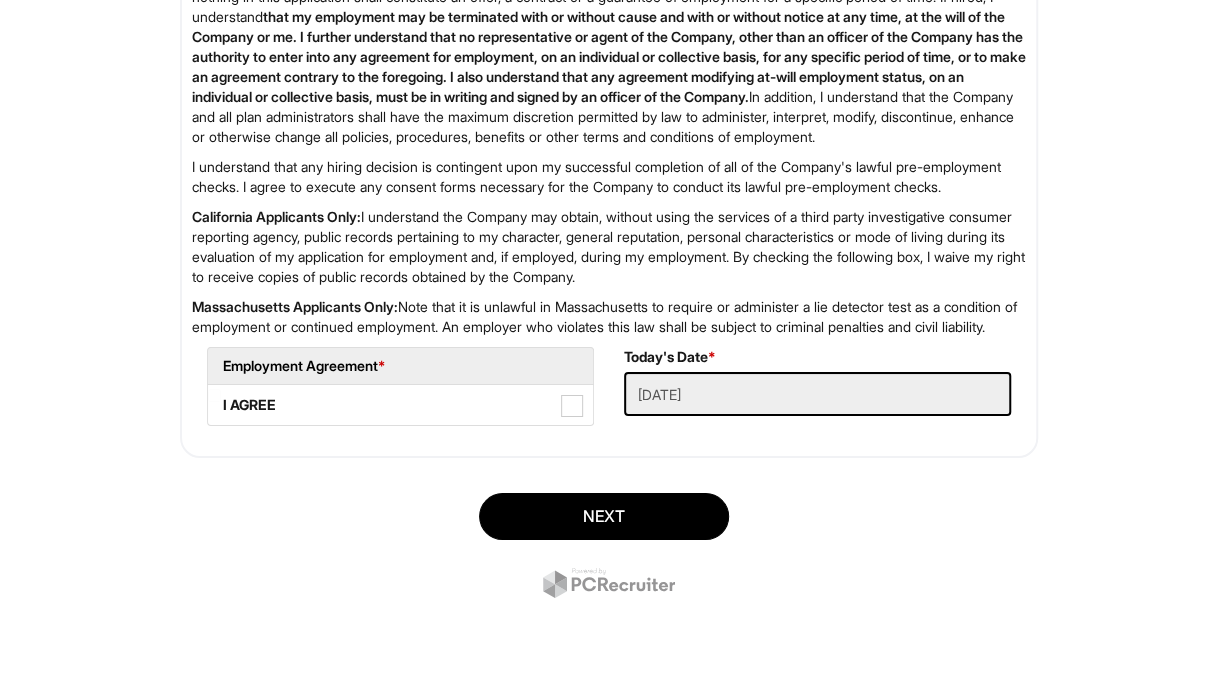 scroll, scrollTop: 3304, scrollLeft: 0, axis: vertical 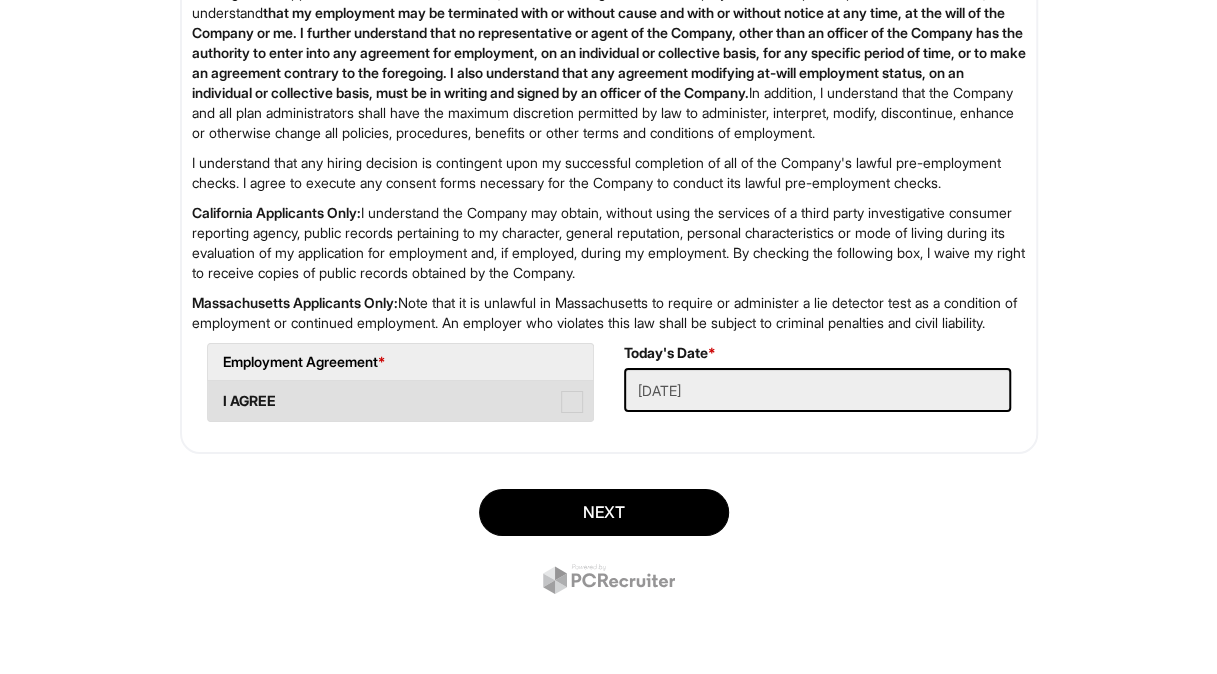 click at bounding box center (572, 402) 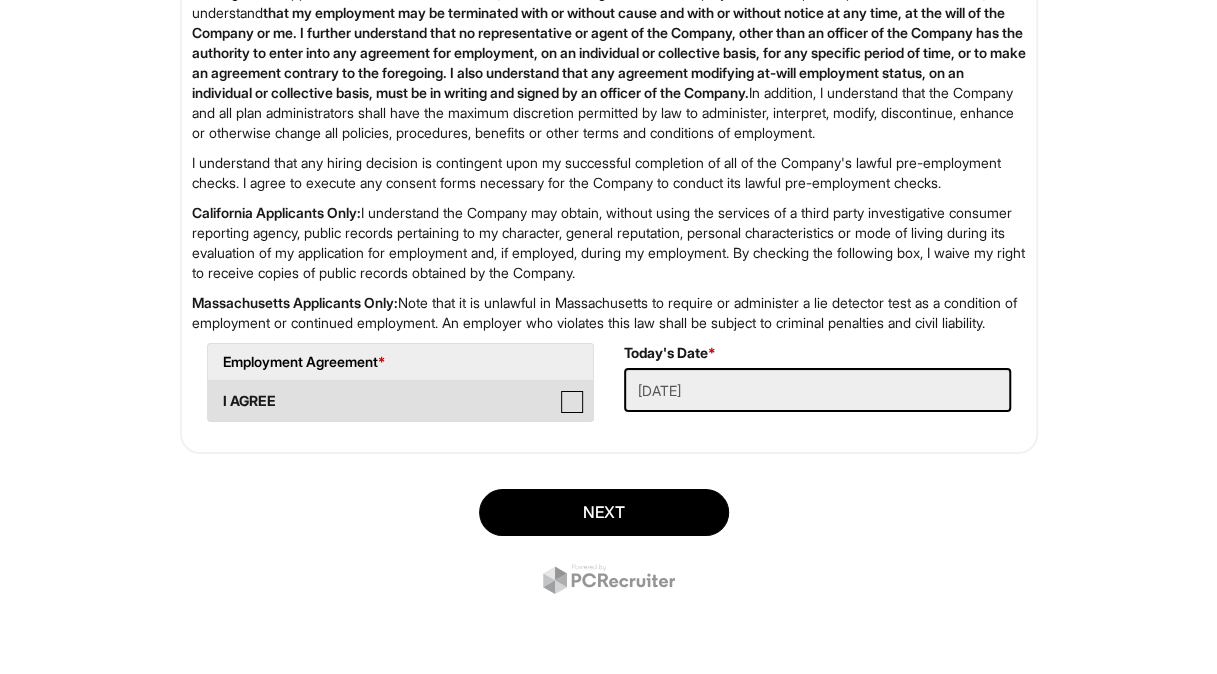 click on "I AGREE" at bounding box center (214, 391) 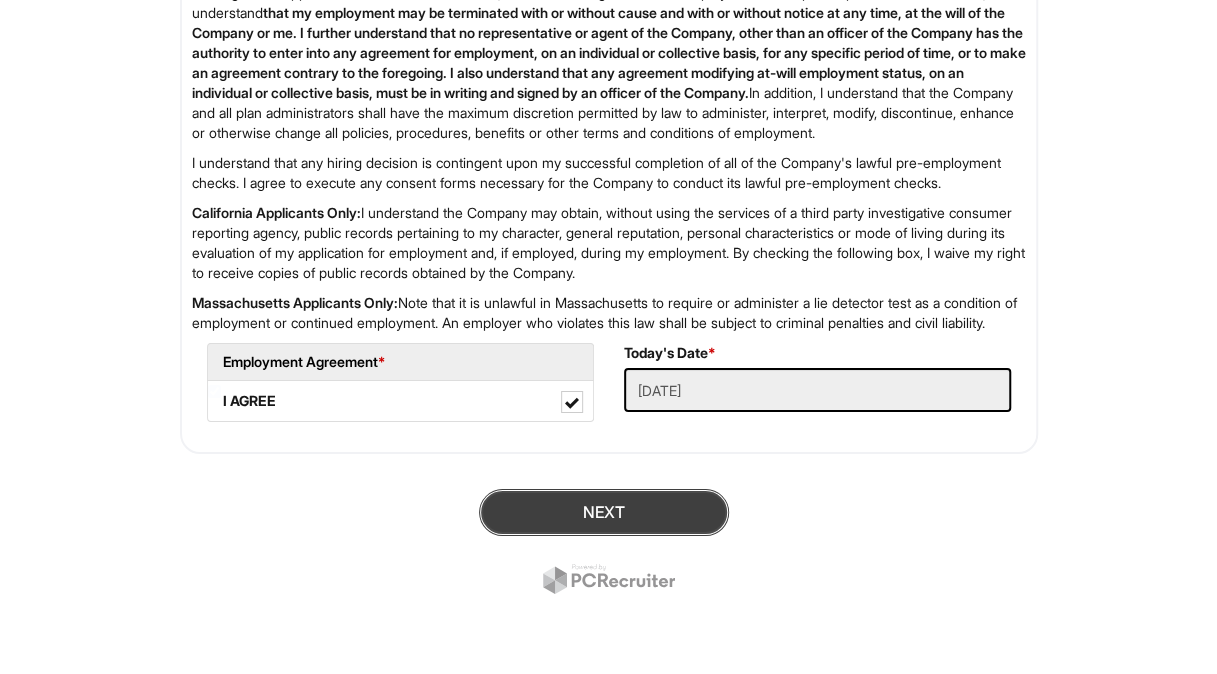 click on "Next" at bounding box center [604, 512] 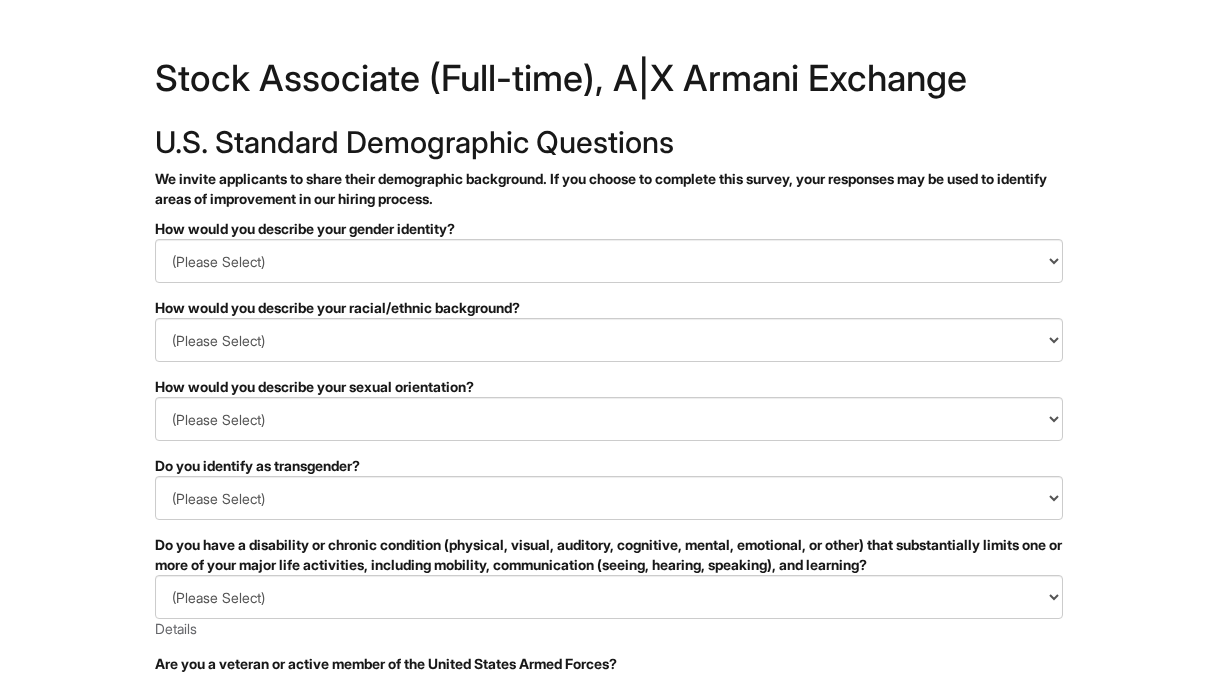 scroll, scrollTop: 0, scrollLeft: 0, axis: both 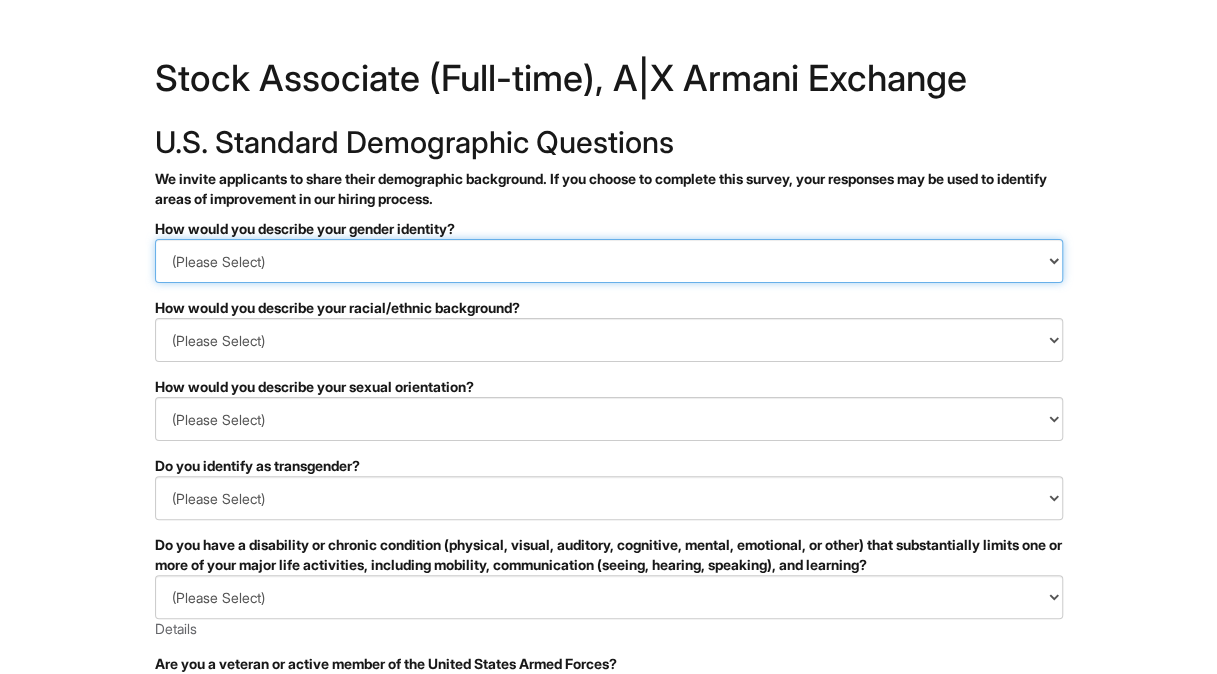 click on "(Please Select) Man Woman Non-binary I prefer to self-describe I don't wish to answer" at bounding box center [609, 261] 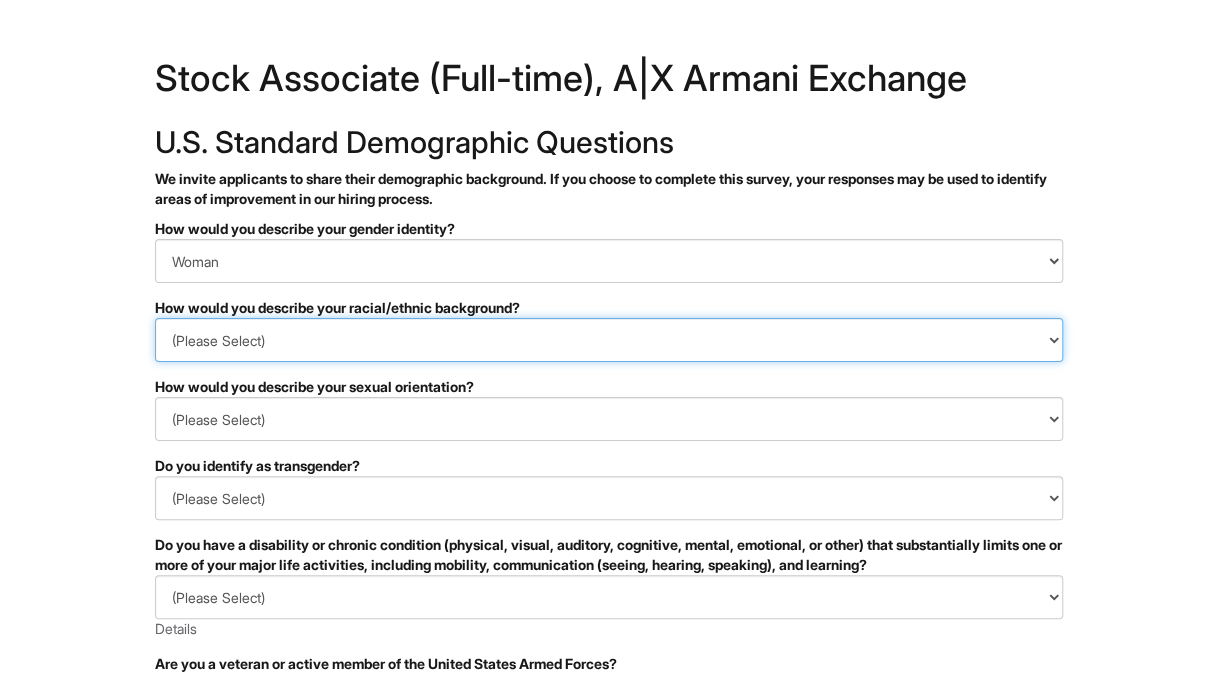 click on "(Please Select) Black or of African descent    East Asian    Hispanic, Latinx or of Spanish Origin    Indigenous, American Indian or Alaska Native    Middle Eastern or North African    Native Hawaiian or Pacific Islander    South Asian    Southeast Asian    White or European    I prefer to self-describe    I don't wish to answer" at bounding box center [609, 340] 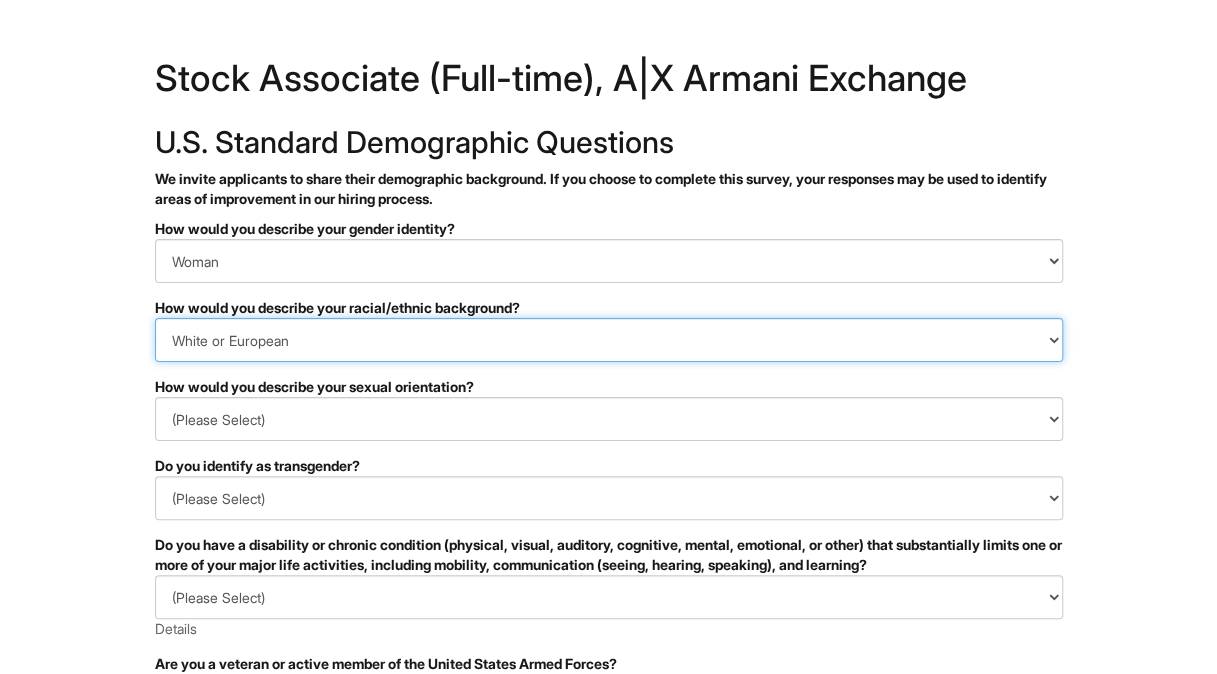 click on "(Please Select) Black or of African descent    East Asian    Hispanic, Latinx or of Spanish Origin    Indigenous, American Indian or Alaska Native    Middle Eastern or North African    Native Hawaiian or Pacific Islander    South Asian    Southeast Asian    White or European    I prefer to self-describe    I don't wish to answer" at bounding box center [609, 340] 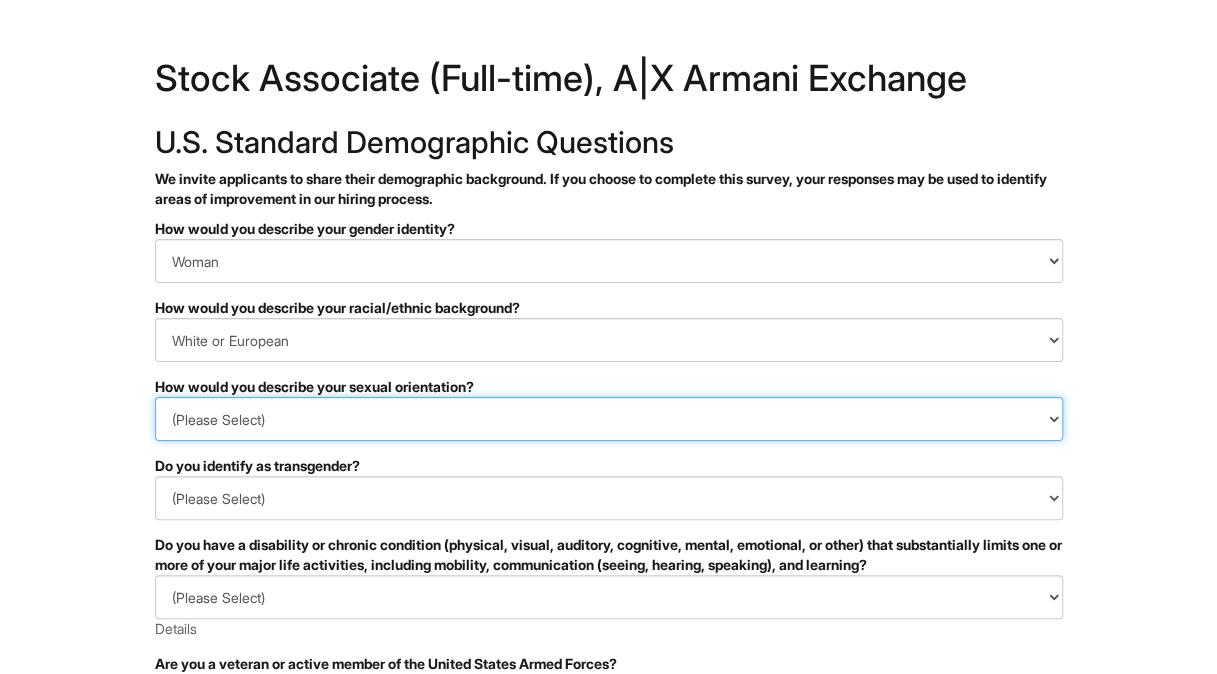 click on "(Please Select) Asexual Bisexual and/or pansexual Gay Heterosexual Lesbian Queer I prefer to self-describe I don't wish to answer" at bounding box center (609, 419) 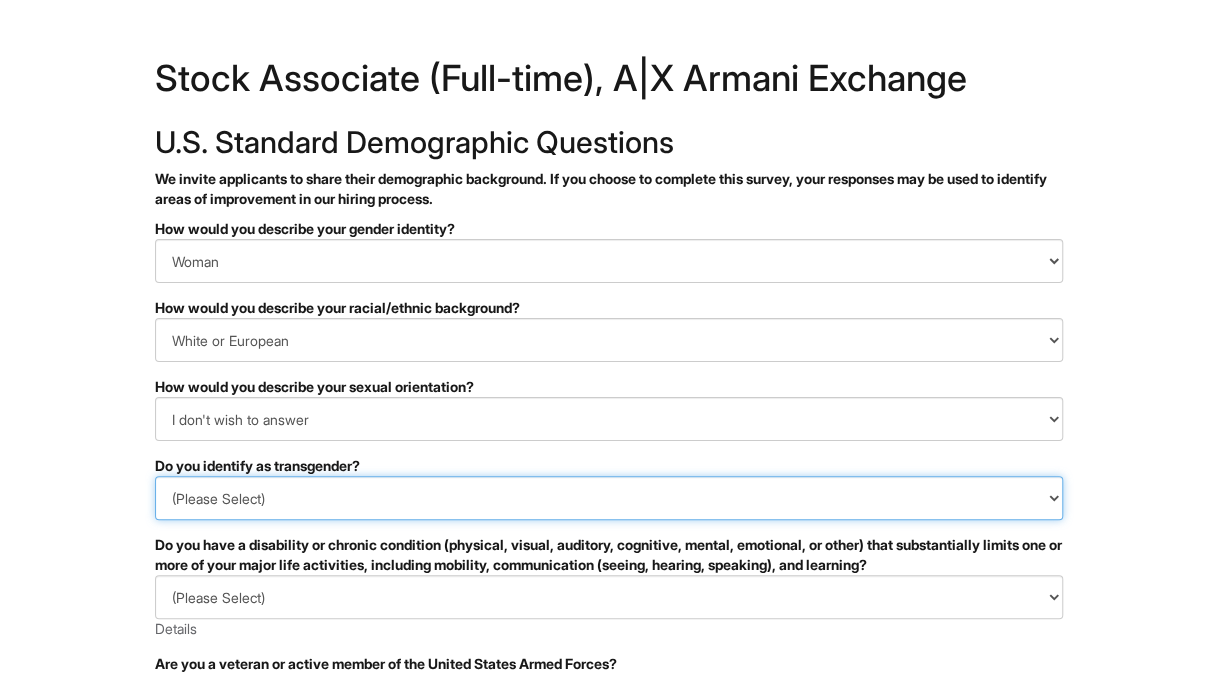 click on "(Please Select) Yes No I prefer to self-describe I don't wish to answer" at bounding box center [609, 498] 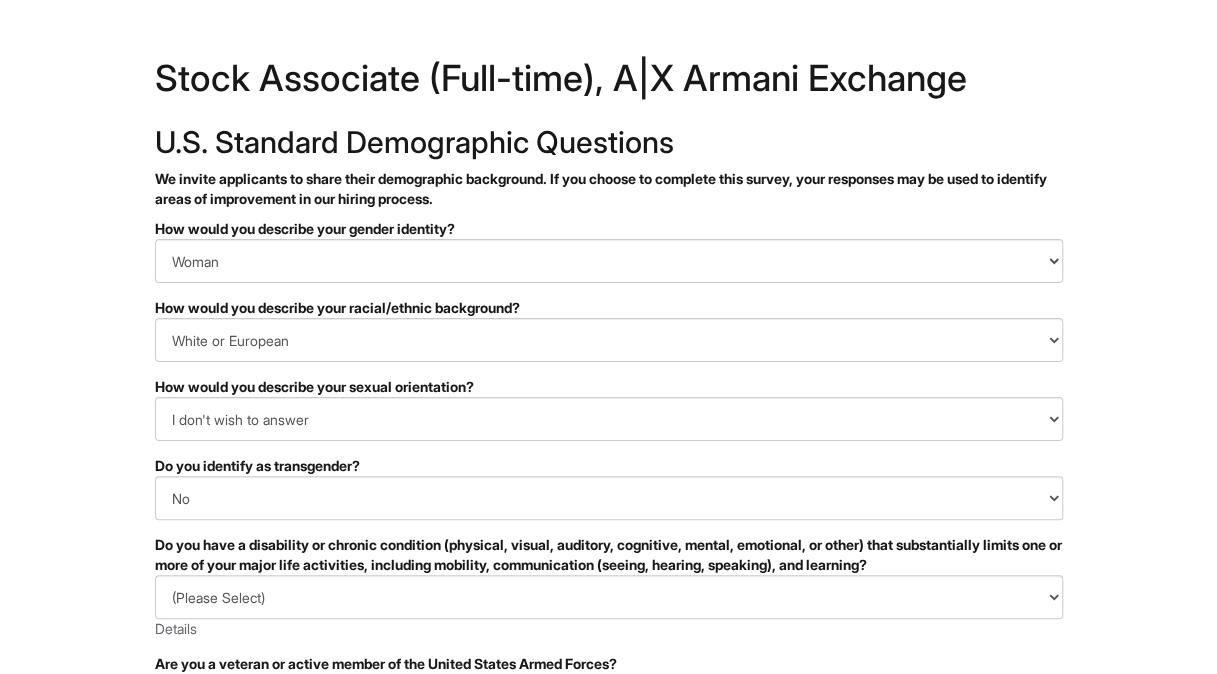 click on "&nbsp; ✔ 2 3 Stock Associate (Full-time), A|X Armani Exchange U.S. Standard Demographic Questions We invite applicants to share their demographic background. If you choose to complete this survey, your responses may be used to identify
areas of improvement in our hiring process. PLEASE COMPLETE ALL REQUIRED FIELDS How would you describe your gender identity? (Please Select) Man Woman Non-binary I prefer to self-describe I don't wish to answer How would you describe your racial/ethnic background? (Please Select) Black or of African descent    East Asian    Hispanic, Latinx or of Spanish Origin    Indigenous, American Indian or Alaska Native    Middle Eastern or North African    Native Hawaiian or Pacific Islander    South Asian    Southeast Asian    White or European    I prefer to self-describe    I don't wish to answer How would you describe your sexual orientation? (Please Select) Asexual Bisexual and/or pansexual Gay Heterosexual Lesbian Queer I prefer to self-describe I don't wish to answer No" at bounding box center [608, 563] 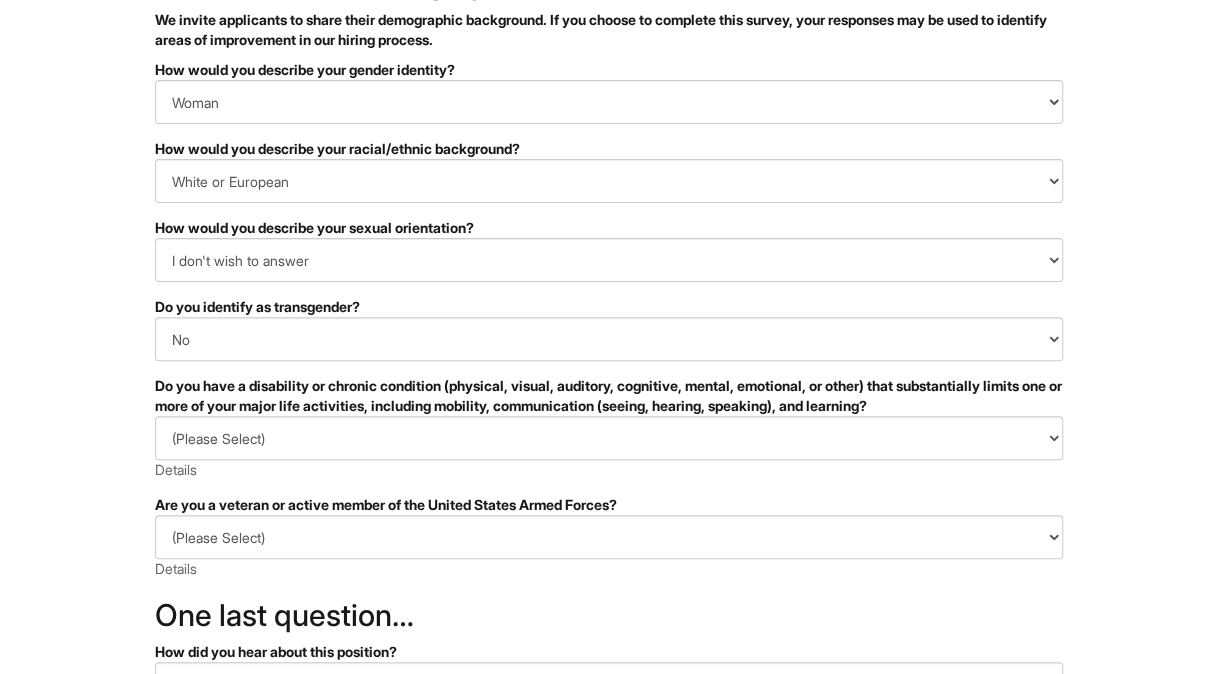 scroll, scrollTop: 160, scrollLeft: 0, axis: vertical 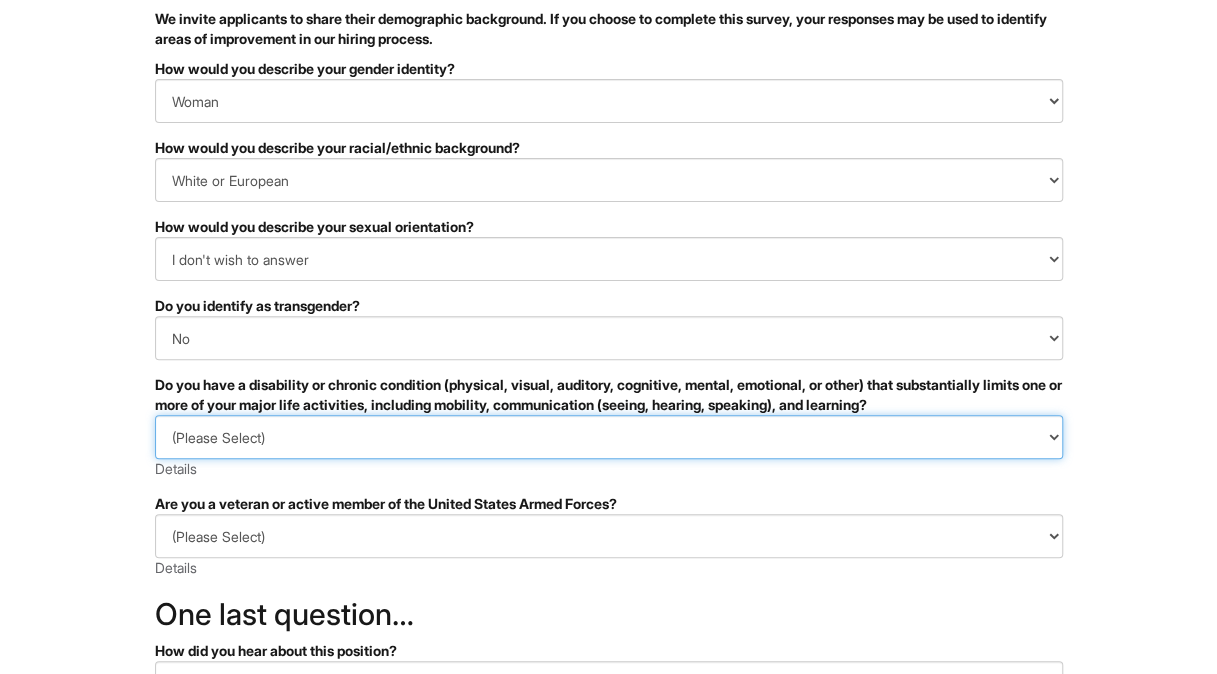click on "(Please Select) YES, I HAVE A DISABILITY (or previously had a disability) NO, I DON'T HAVE A DISABILITY I DON'T WISH TO ANSWER" at bounding box center [609, 437] 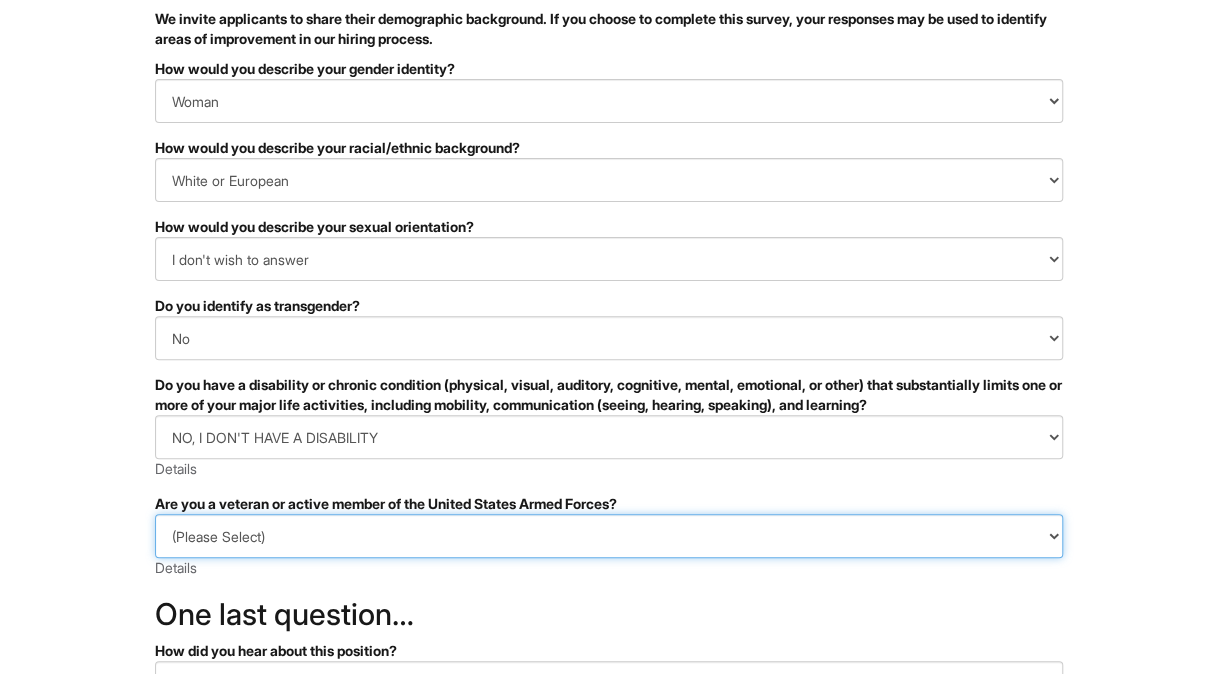 click on "(Please Select) I IDENTIFY AS ONE OR MORE OF THE CLASSIFICATIONS OF PROTECTED VETERANS LISTED I AM NOT A PROTECTED VETERAN I PREFER NOT TO ANSWER" at bounding box center [609, 536] 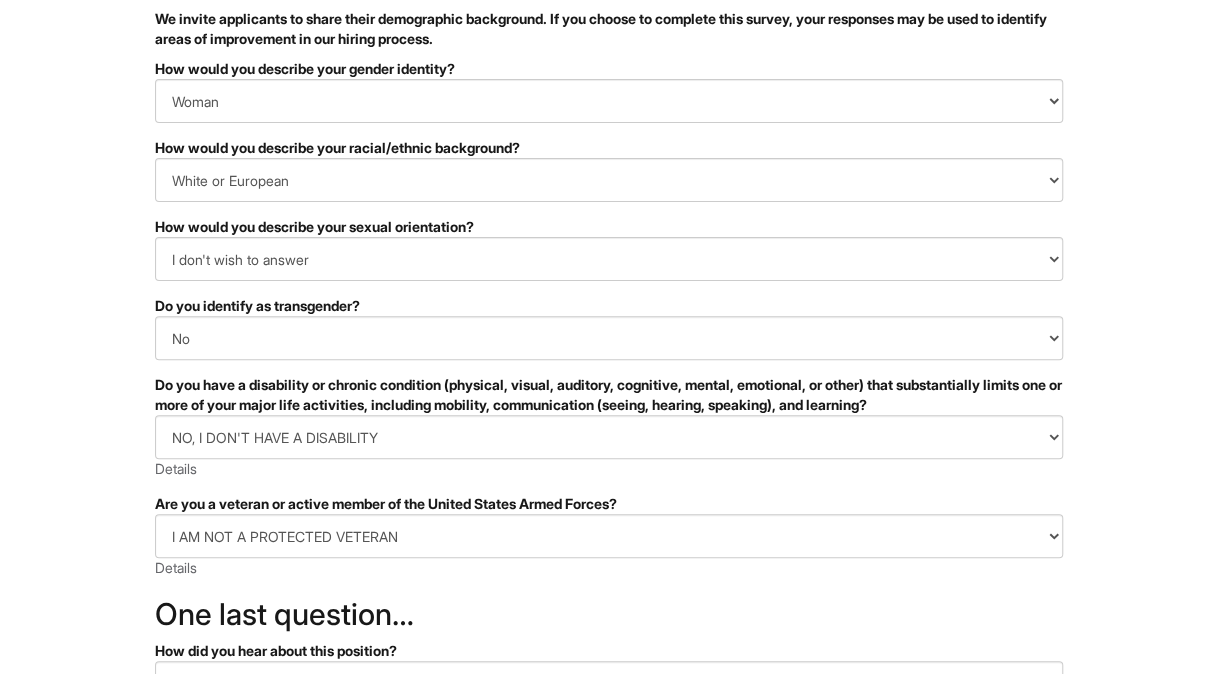 click on "&nbsp; ✔ 2 3 Stock Associate (Full-time), A|X Armani Exchange U.S. Standard Demographic Questions We invite applicants to share their demographic background. If you choose to complete this survey, your responses may be used to identify
areas of improvement in our hiring process. PLEASE COMPLETE ALL REQUIRED FIELDS How would you describe your gender identity? (Please Select) Man Woman Non-binary I prefer to self-describe I don't wish to answer How would you describe your racial/ethnic background? (Please Select) Black or of African descent    East Asian    Hispanic, Latinx or of Spanish Origin    Indigenous, American Indian or Alaska Native    Middle Eastern or North African    Native Hawaiian or Pacific Islander    South Asian    Southeast Asian    White or European    I prefer to self-describe    I don't wish to answer How would you describe your sexual orientation? (Please Select) Asexual Bisexual and/or pansexual Gay Heterosexual Lesbian Queer I prefer to self-describe I don't wish to answer No" at bounding box center (608, 403) 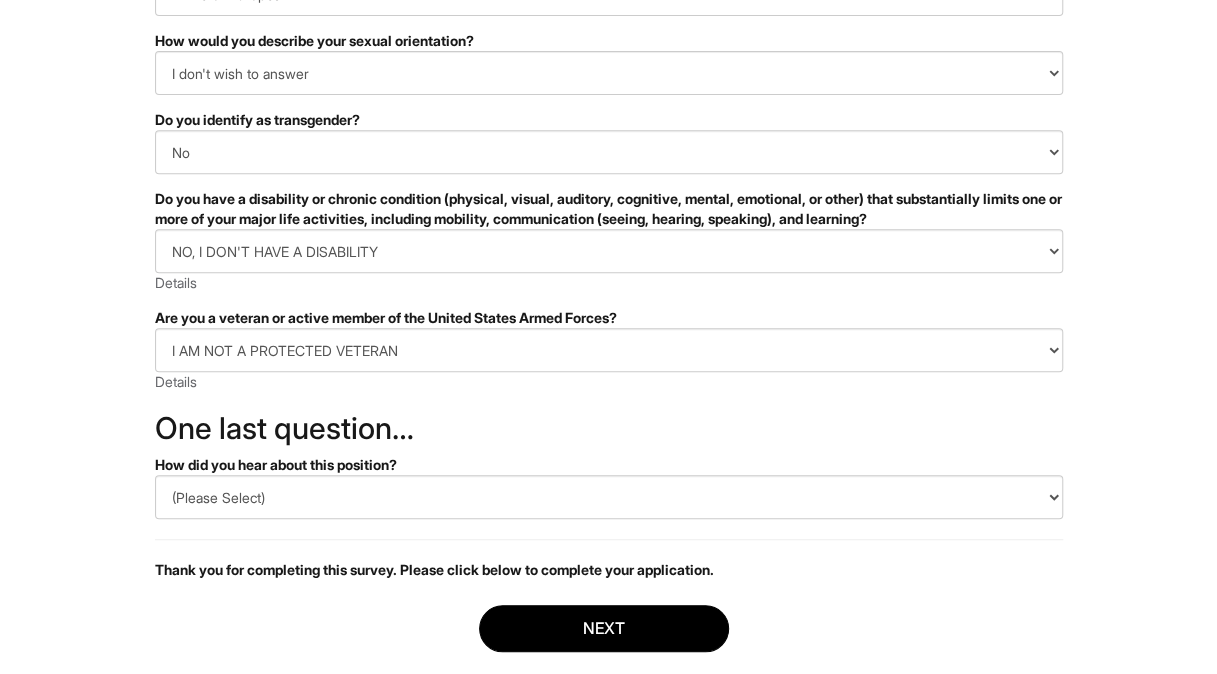 scroll, scrollTop: 451, scrollLeft: 0, axis: vertical 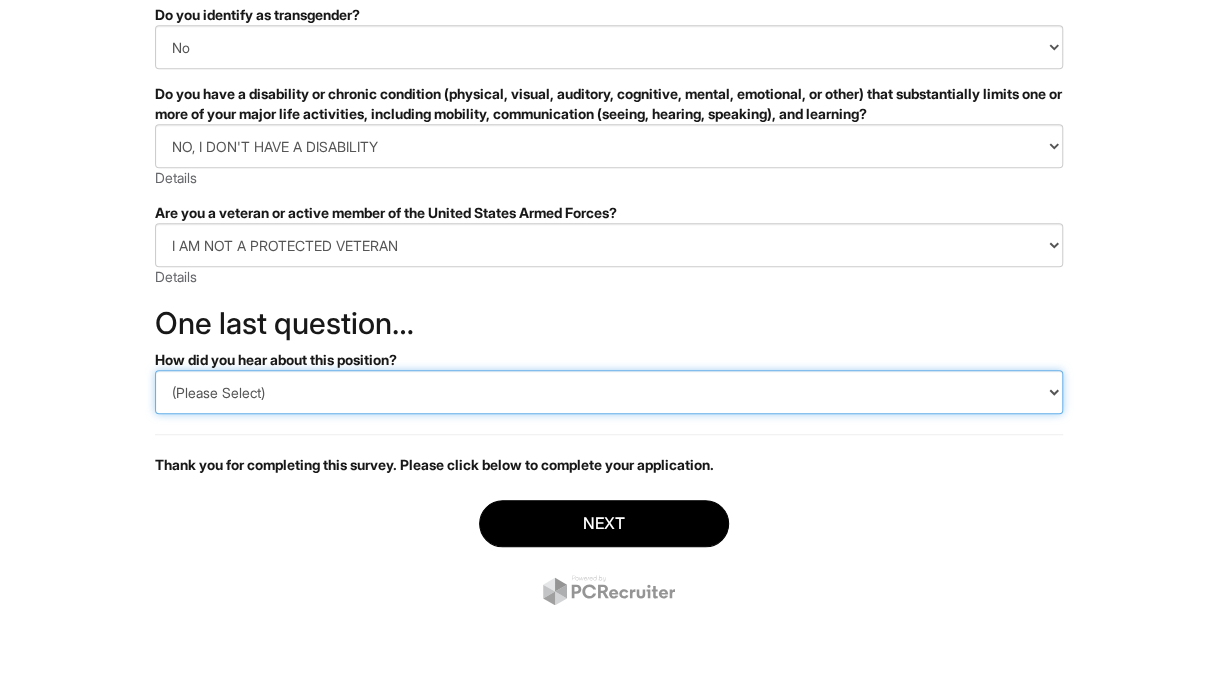 click on "(Please Select) CareerBuilder Indeed LinkedIn Monster Referral Other" at bounding box center (609, 392) 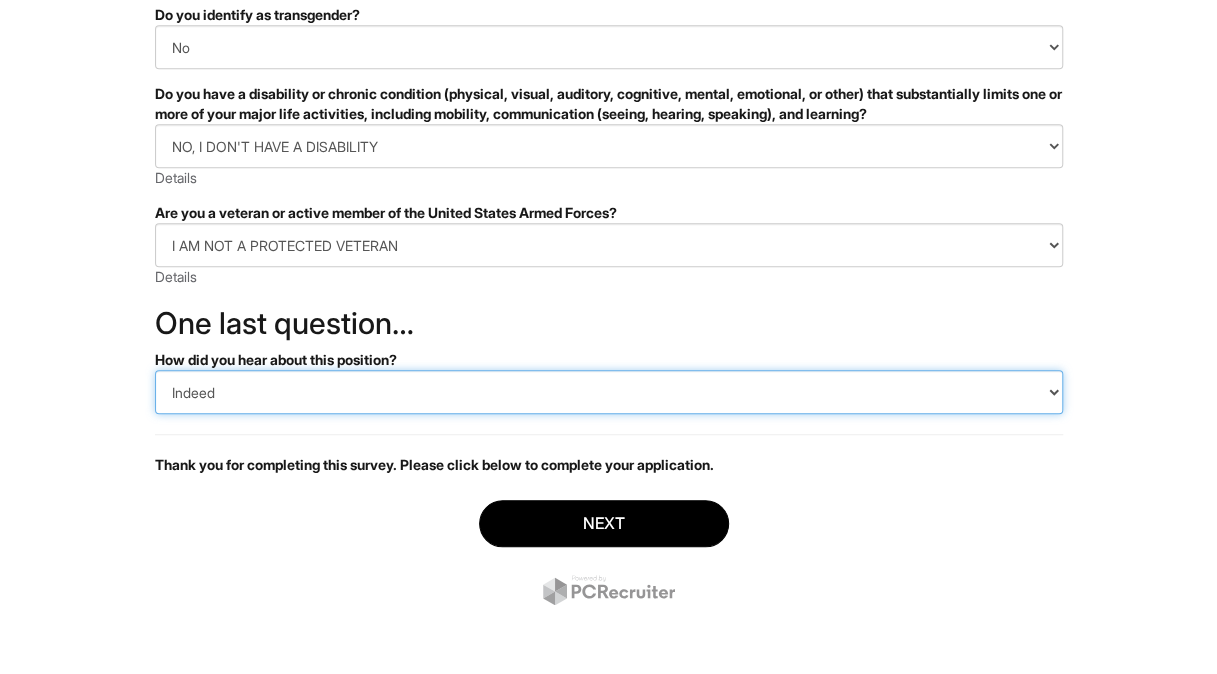 click on "(Please Select) CareerBuilder Indeed LinkedIn Monster Referral Other" at bounding box center (609, 392) 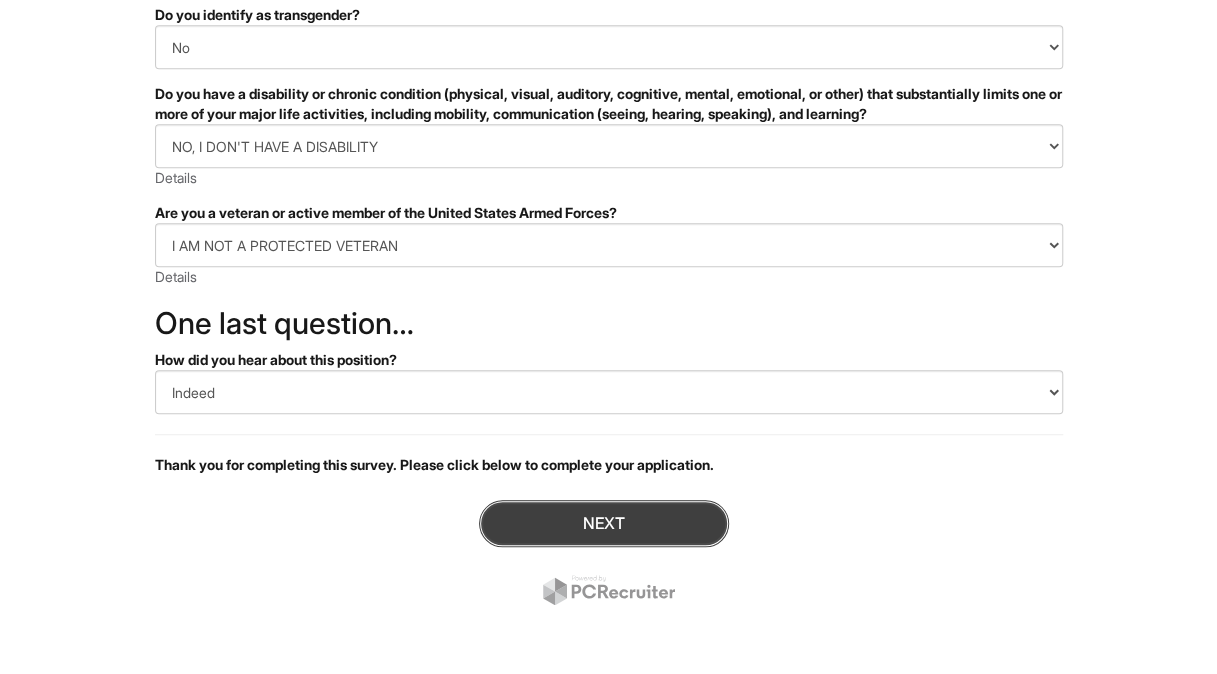 click on "Next" at bounding box center [604, 523] 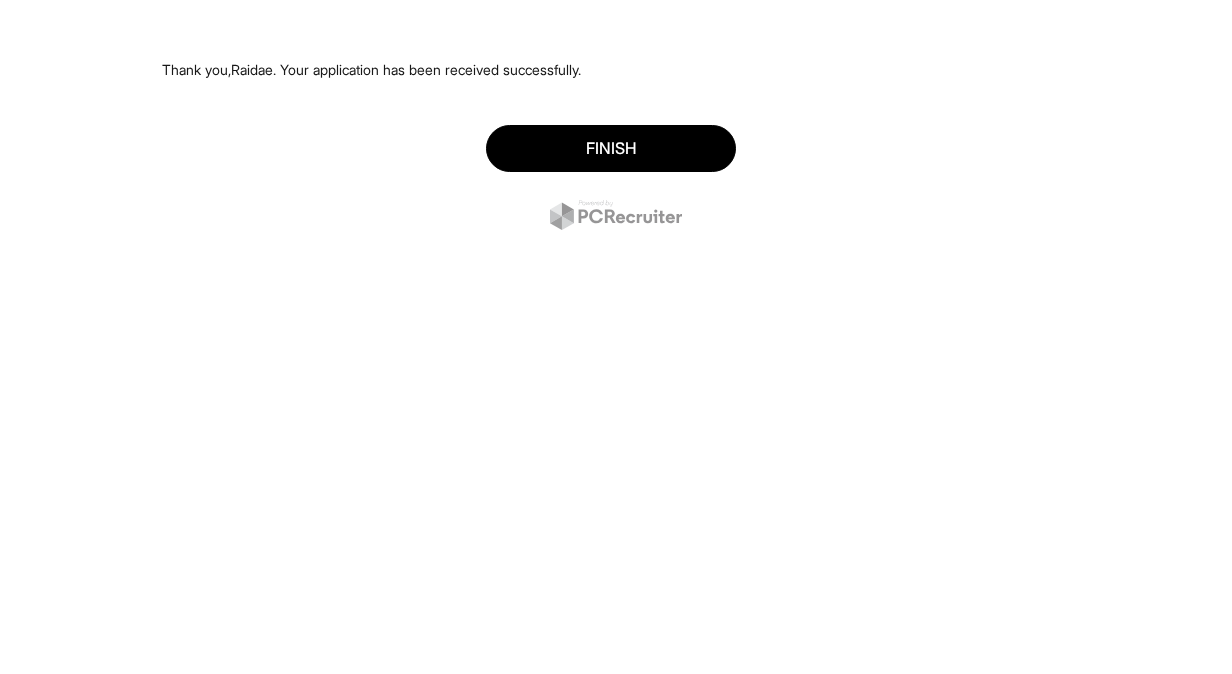 scroll, scrollTop: 0, scrollLeft: 0, axis: both 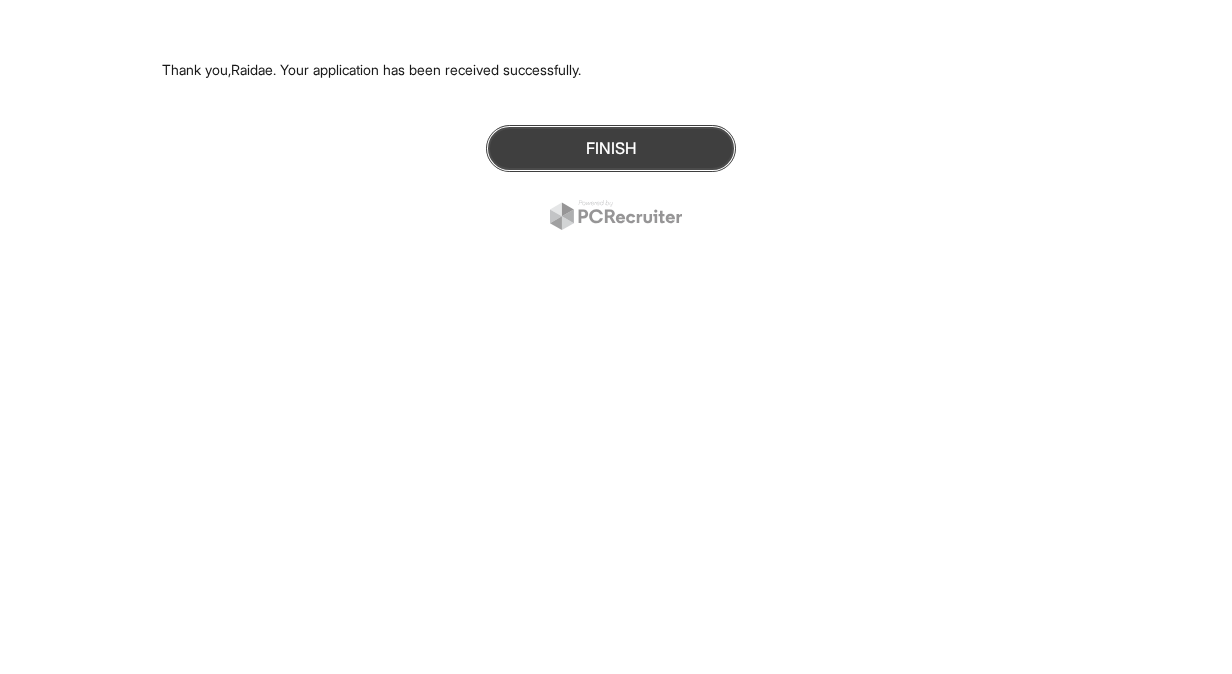 click on "Finish" at bounding box center (611, 148) 